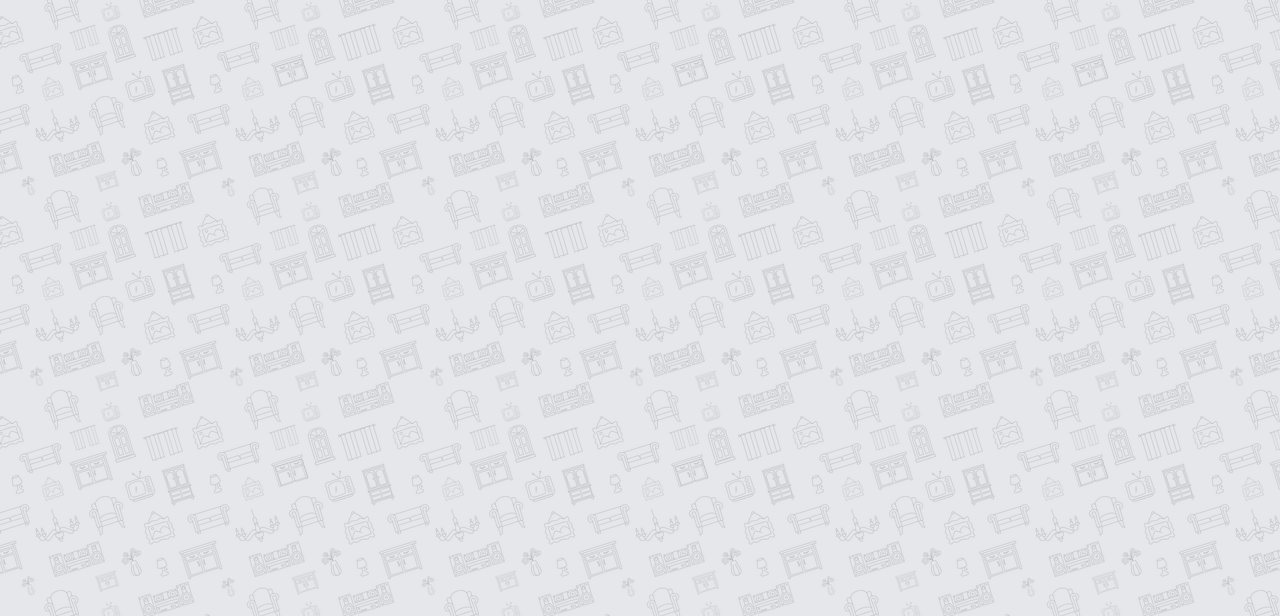 scroll, scrollTop: 0, scrollLeft: 0, axis: both 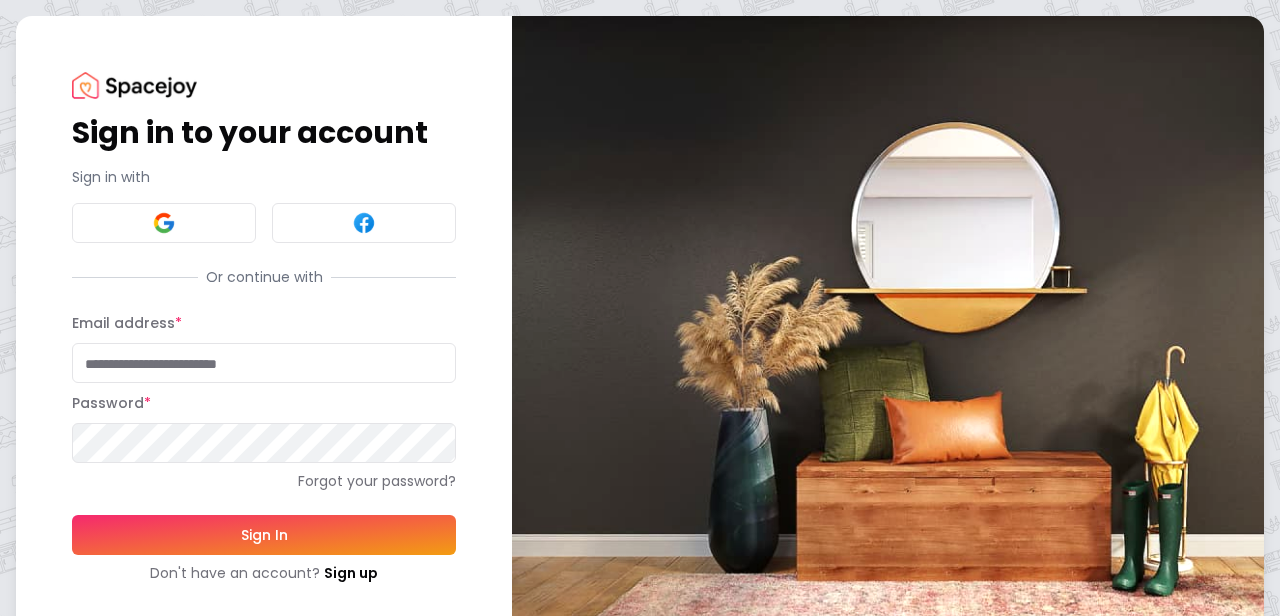 click on "Email address  *" at bounding box center [264, 363] 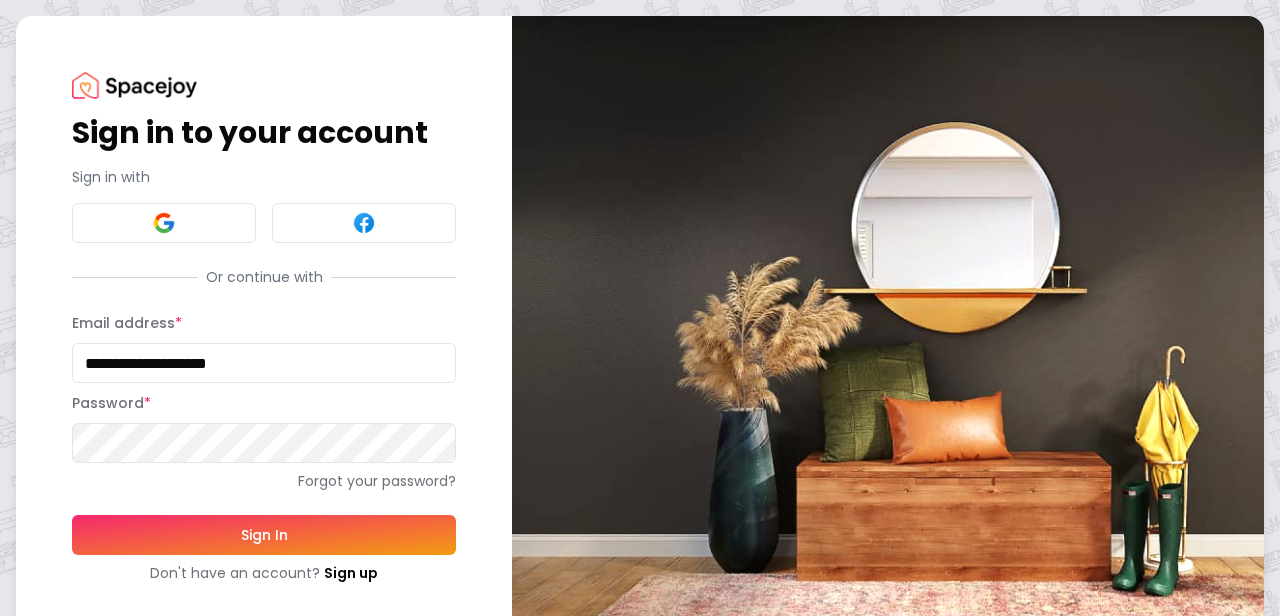 click on "Sign In" at bounding box center (264, 535) 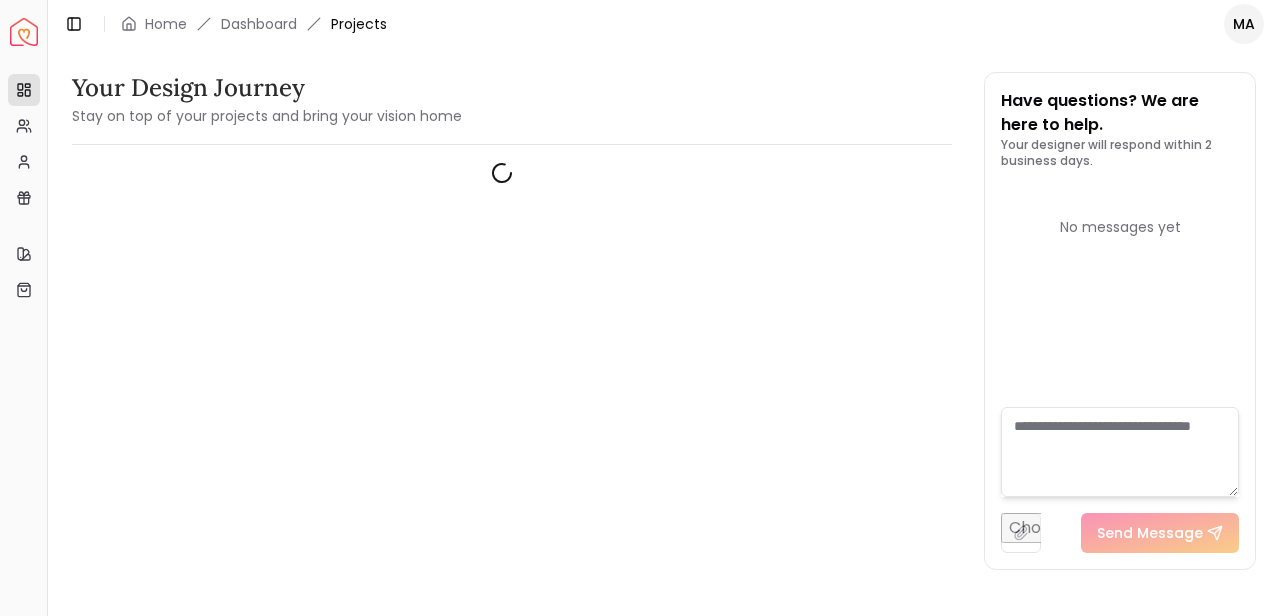 scroll, scrollTop: 0, scrollLeft: 0, axis: both 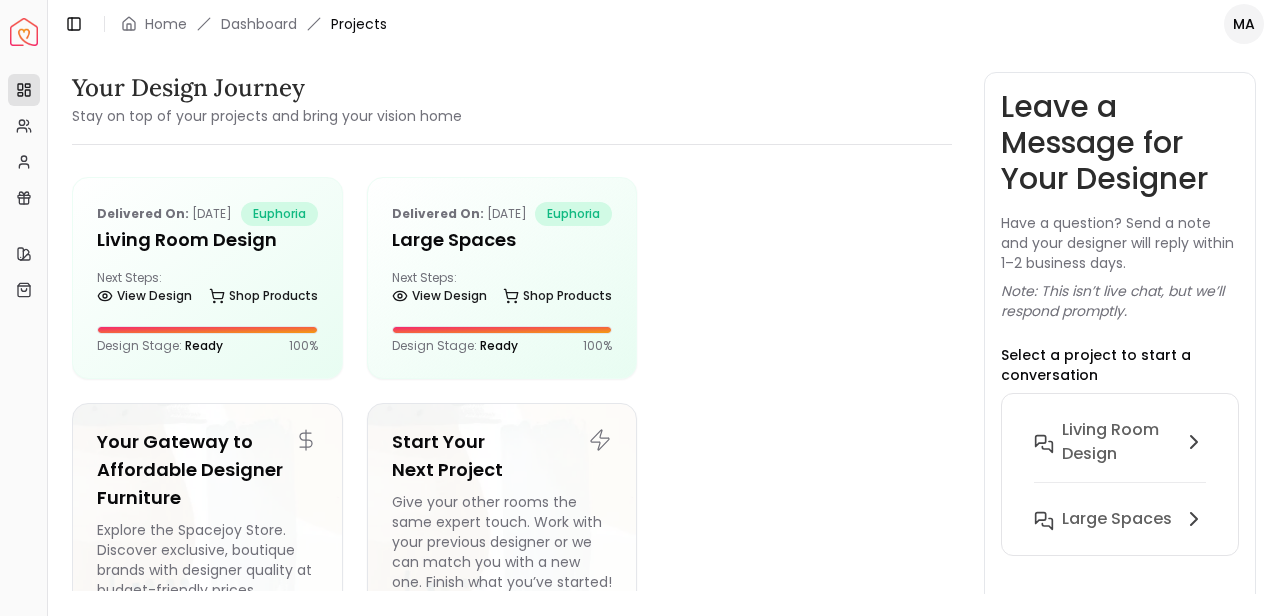 click on "Projects" at bounding box center (359, 24) 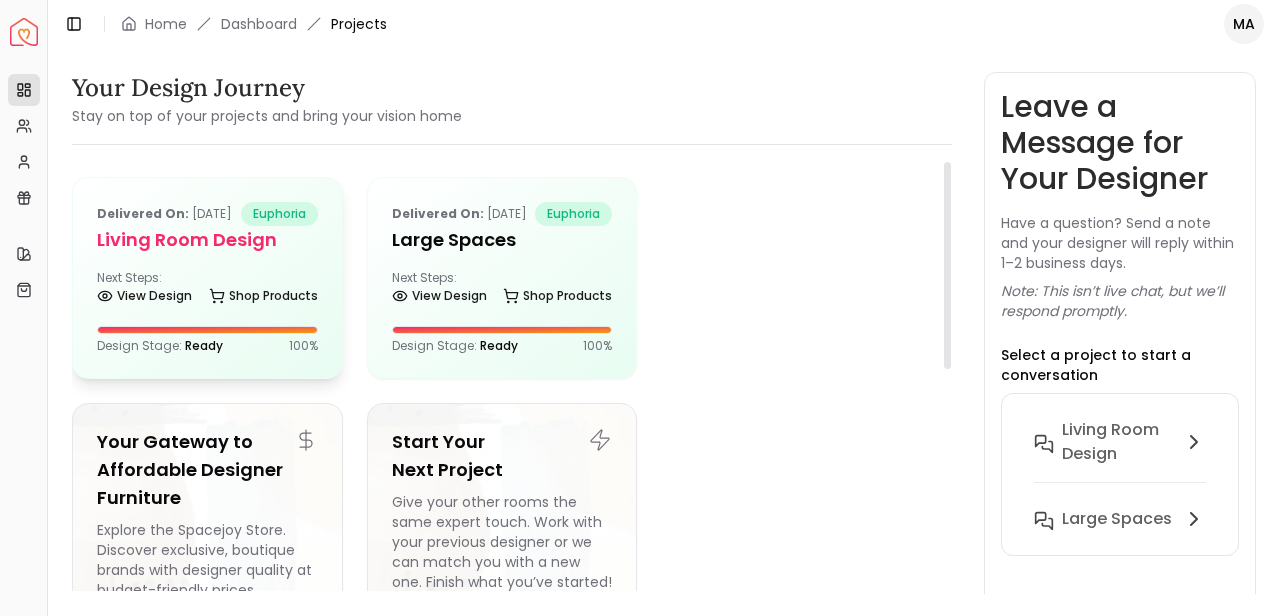 click on "Delivered on:   Jan 12, 2024 euphoria Living Room Design Next Steps: View Design Shop Products Design Stage:   Ready 100 %" at bounding box center (207, 278) 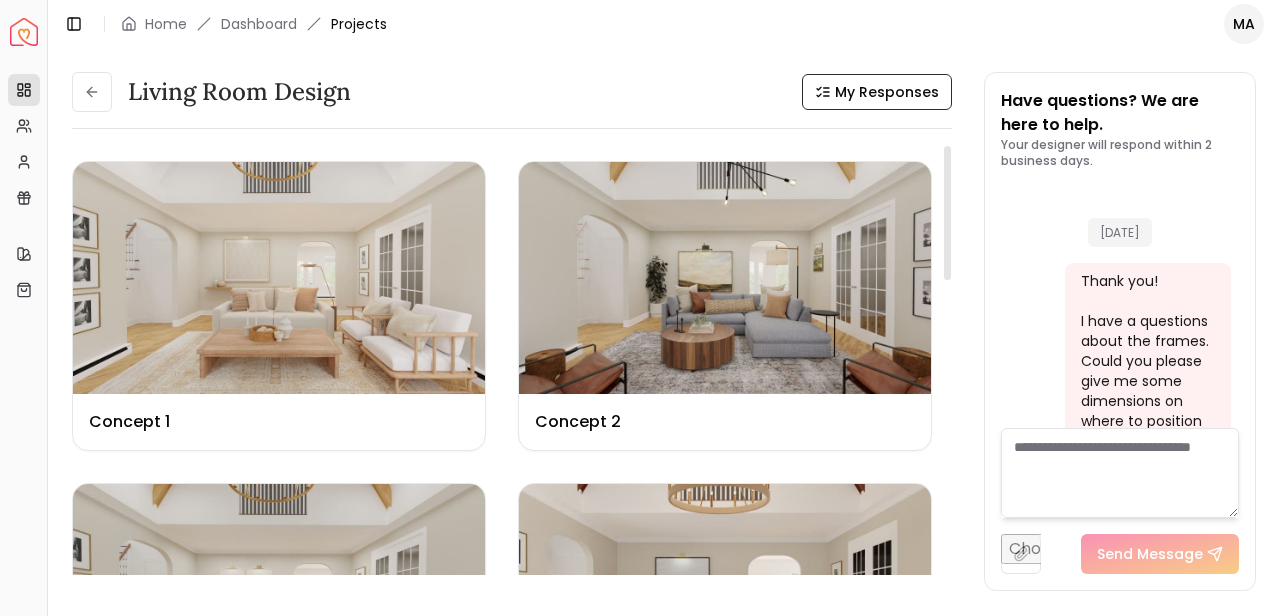 scroll, scrollTop: 5515, scrollLeft: 0, axis: vertical 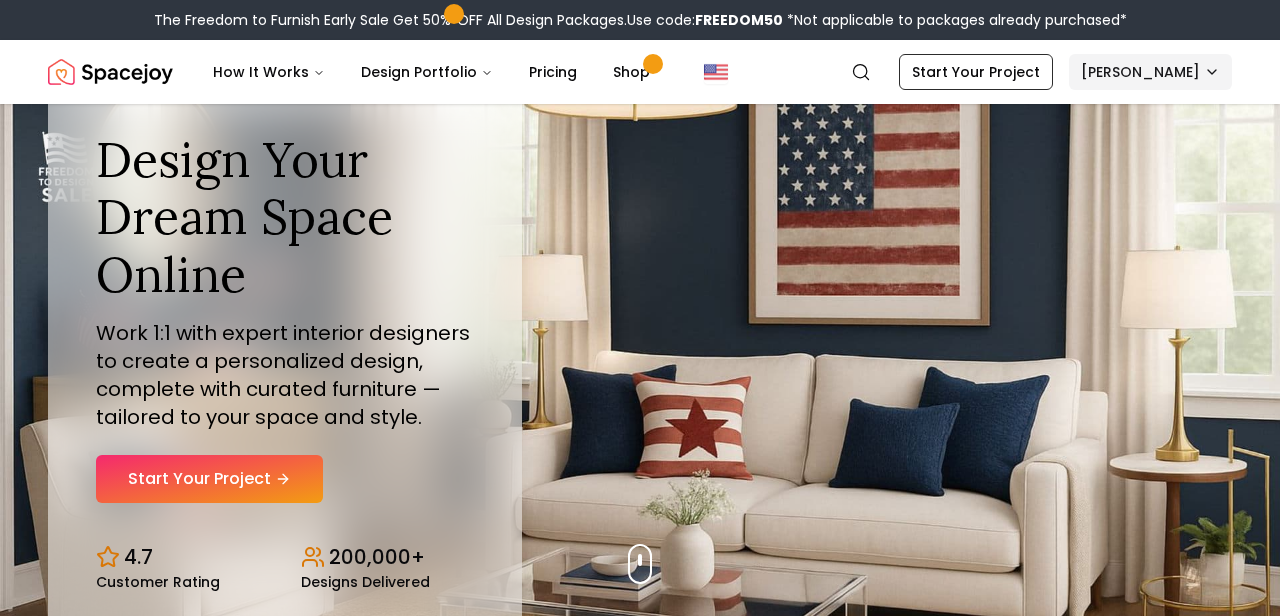 click on "The Freedom to Furnish Early Sale Get 50% OFF All Design Packages.  Use code:  FREEDOM50   *Not applicable to packages already purchased* Spacejoy How It Works   Design Portfolio   Pricing Shop Search Start Your Project   Mark Weden Design Your Dream Space Online Work 1:1 with expert interior designers to create a personalized design, complete with curated furniture — tailored to your space and style. Start Your Project   4.7 Customer Rating 200,000+ Designs Delivered Design Your Dream Space Online Work 1:1 with expert interior designers to create a personalized design, complete with curated furniture — tailored to your space and style. Start Your Project   4.7 Customer Rating 200,000+ Designs Delivered The Freedom to Furnish Early Sale Get 50% OFF on all Design Packages Get Started   4th Of July Sale Up to 70% OFF on Furniture & Decor Shop Now   Get Matched with Expert Interior Designers Online! Maria Castillero Designer Angela Amore Designer Tina Martidelcampo Designer Christina Manzo Designer Designer" at bounding box center (640, 5757) 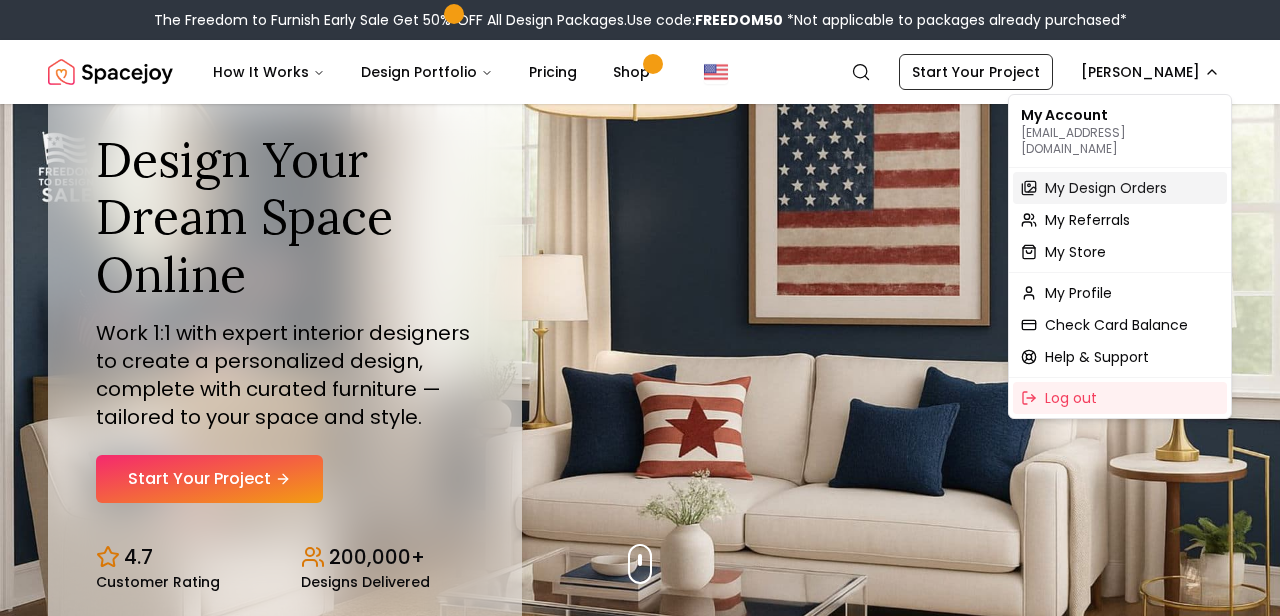 click on "My Design Orders" at bounding box center [1120, 188] 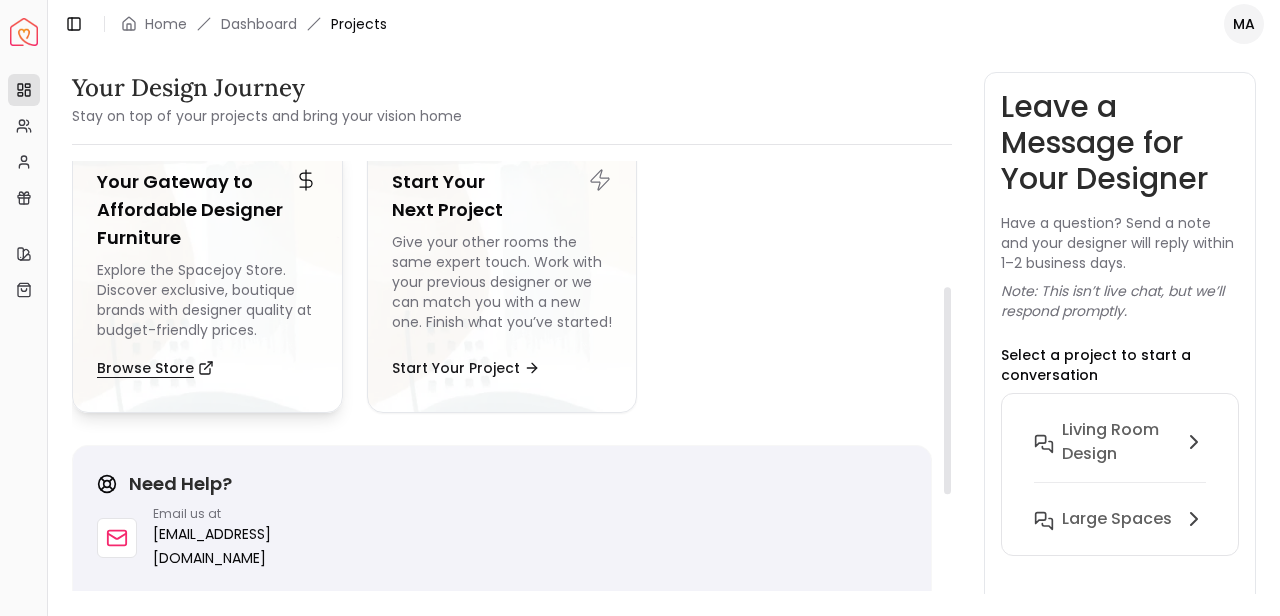 scroll, scrollTop: 0, scrollLeft: 0, axis: both 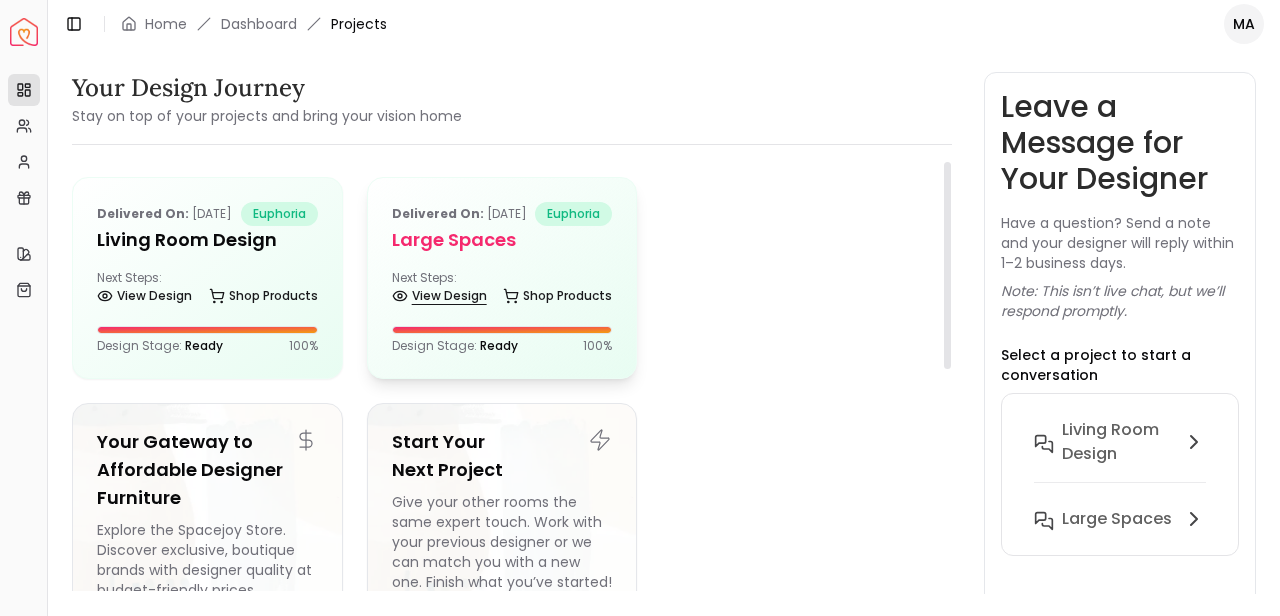 click on "View Design" at bounding box center (439, 296) 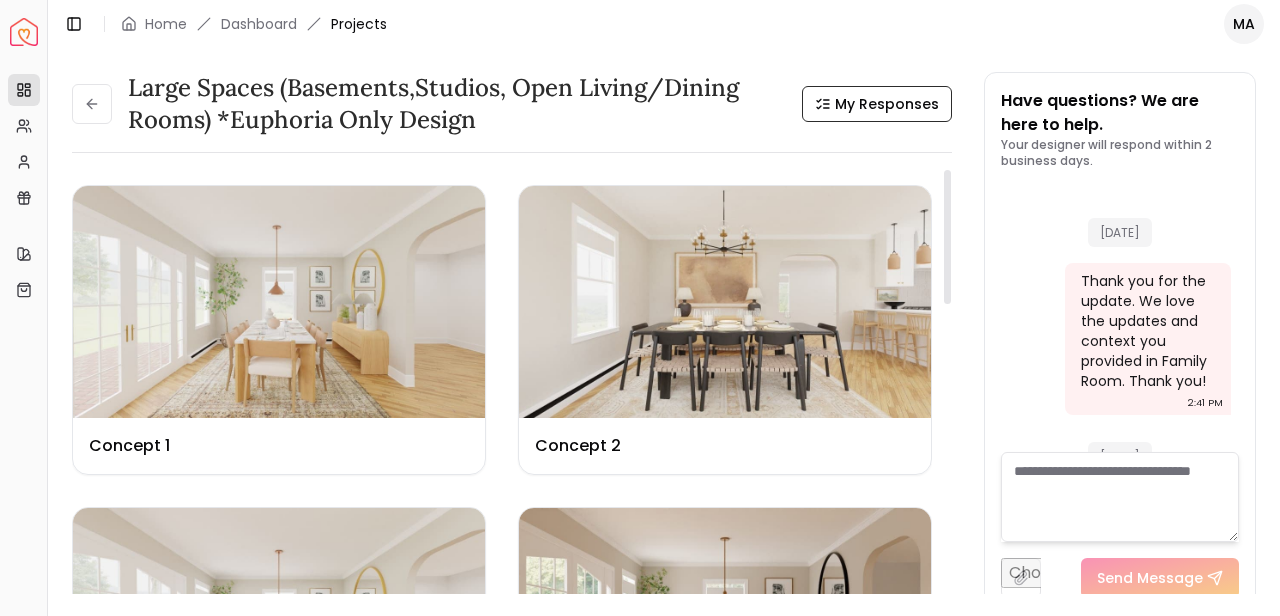 scroll, scrollTop: 7233, scrollLeft: 0, axis: vertical 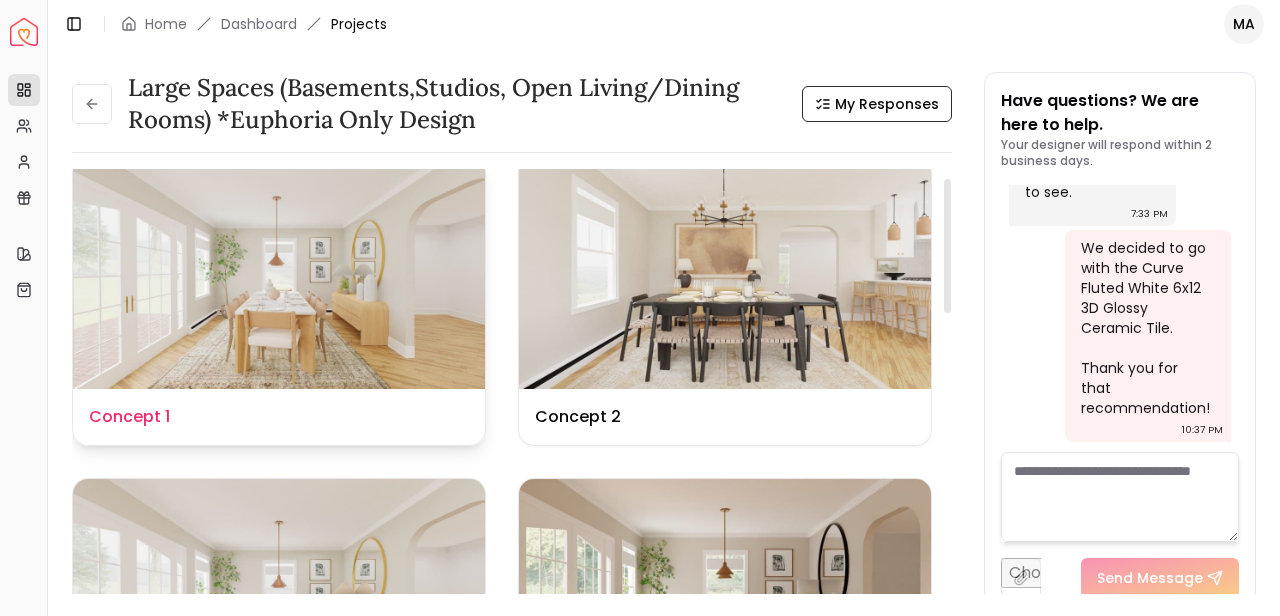 click at bounding box center [279, 273] 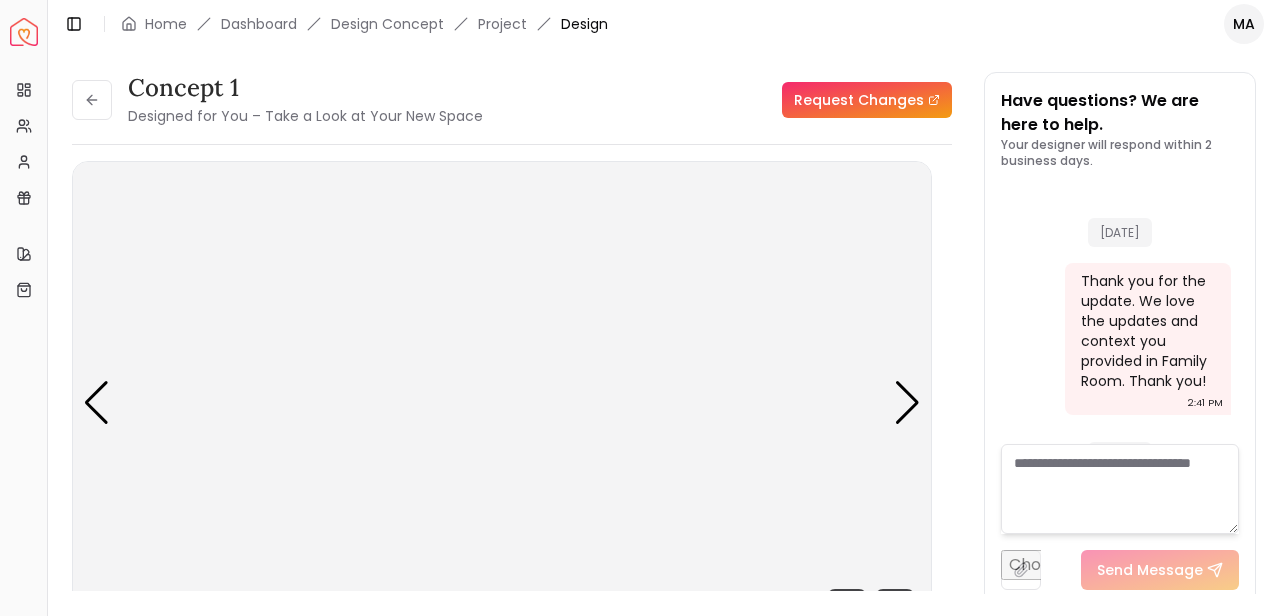 scroll, scrollTop: 7241, scrollLeft: 0, axis: vertical 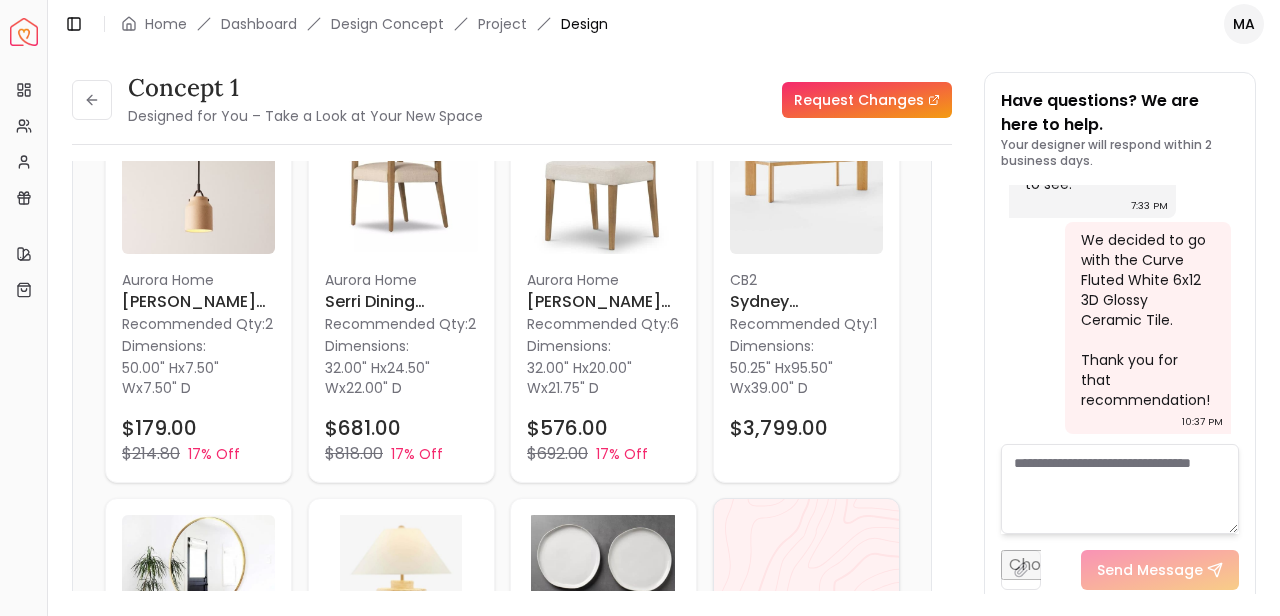 drag, startPoint x: 222, startPoint y: 280, endPoint x: 1094, endPoint y: 5, distance: 914.33527 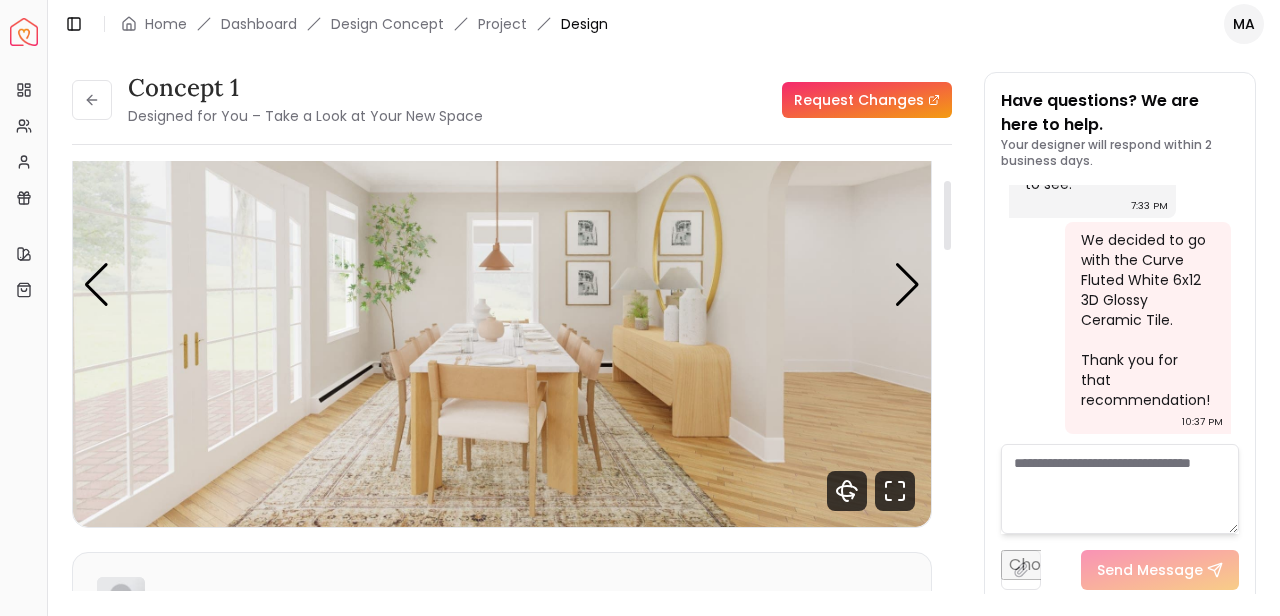 scroll, scrollTop: 111, scrollLeft: 0, axis: vertical 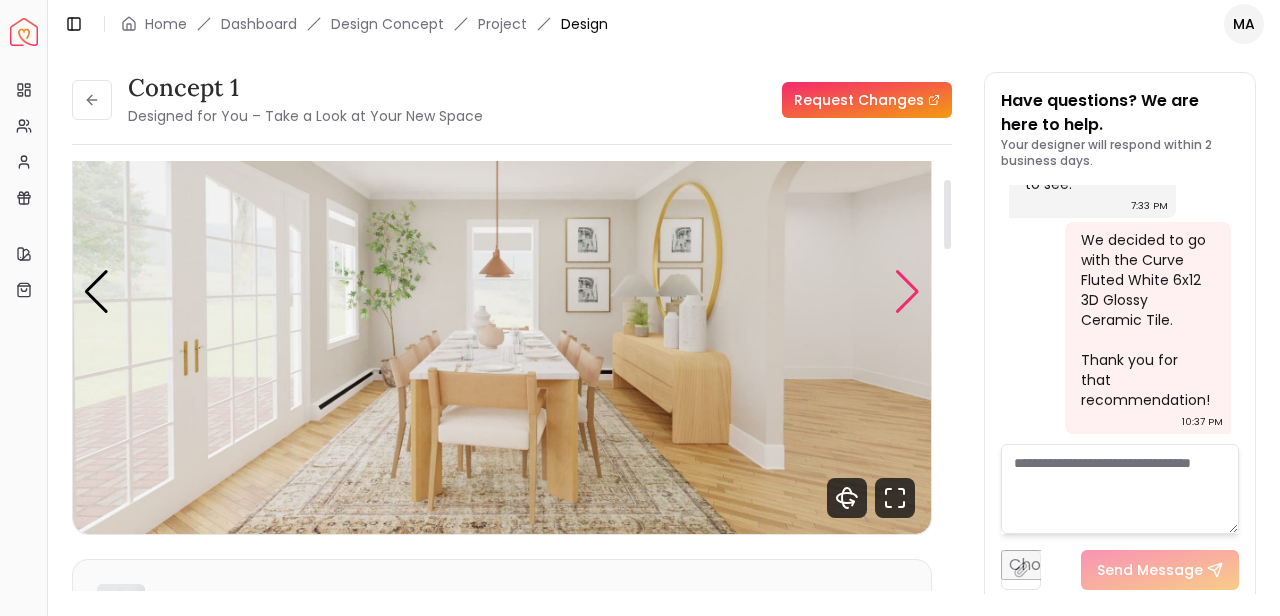 click at bounding box center (907, 292) 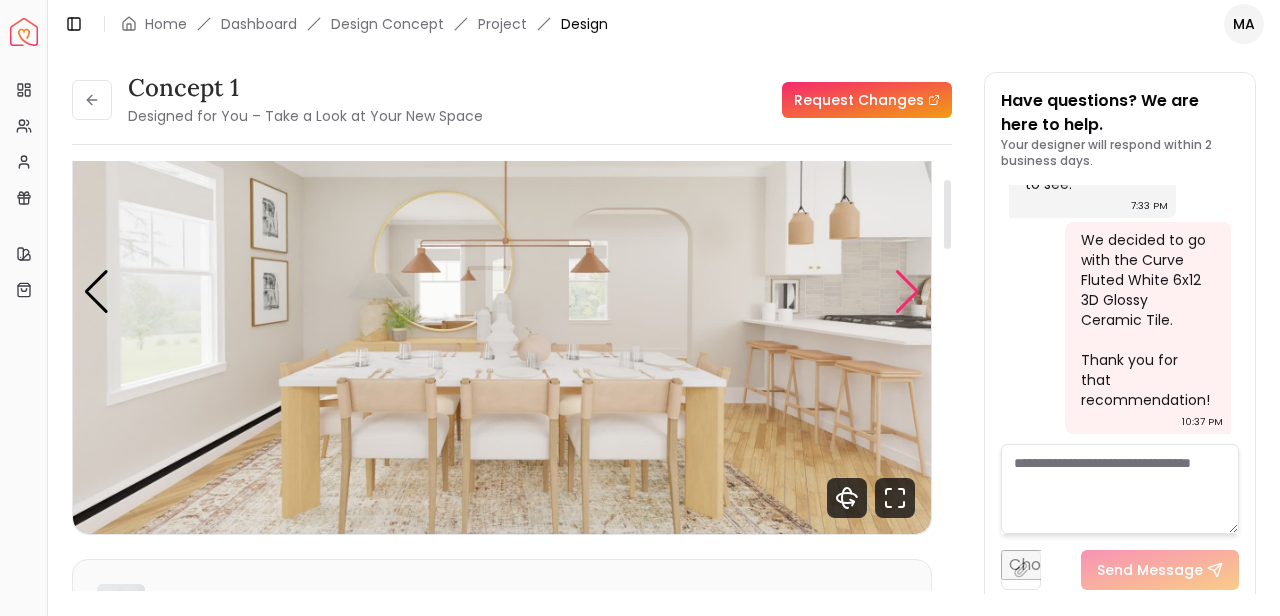 click at bounding box center [907, 292] 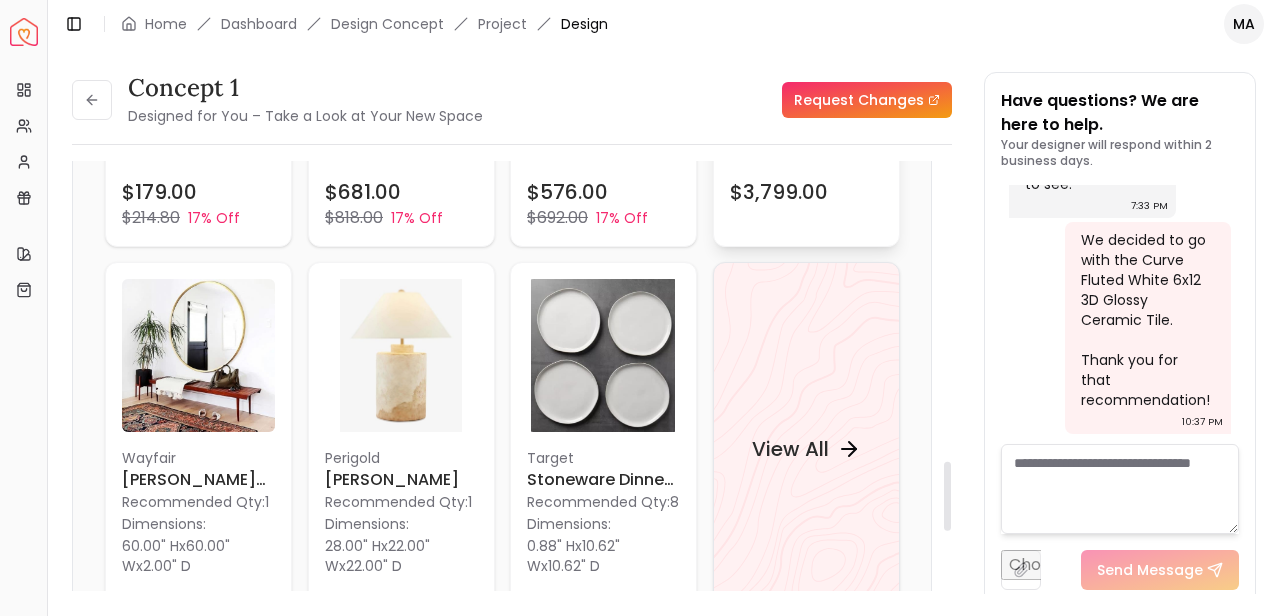scroll, scrollTop: 1951, scrollLeft: 0, axis: vertical 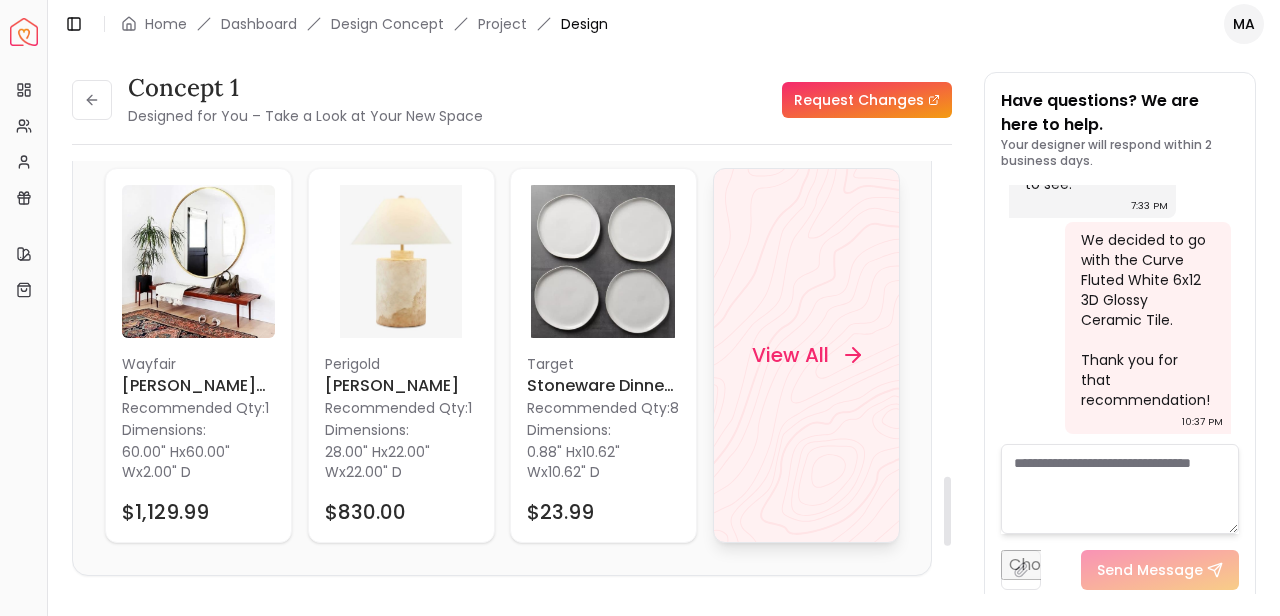 click 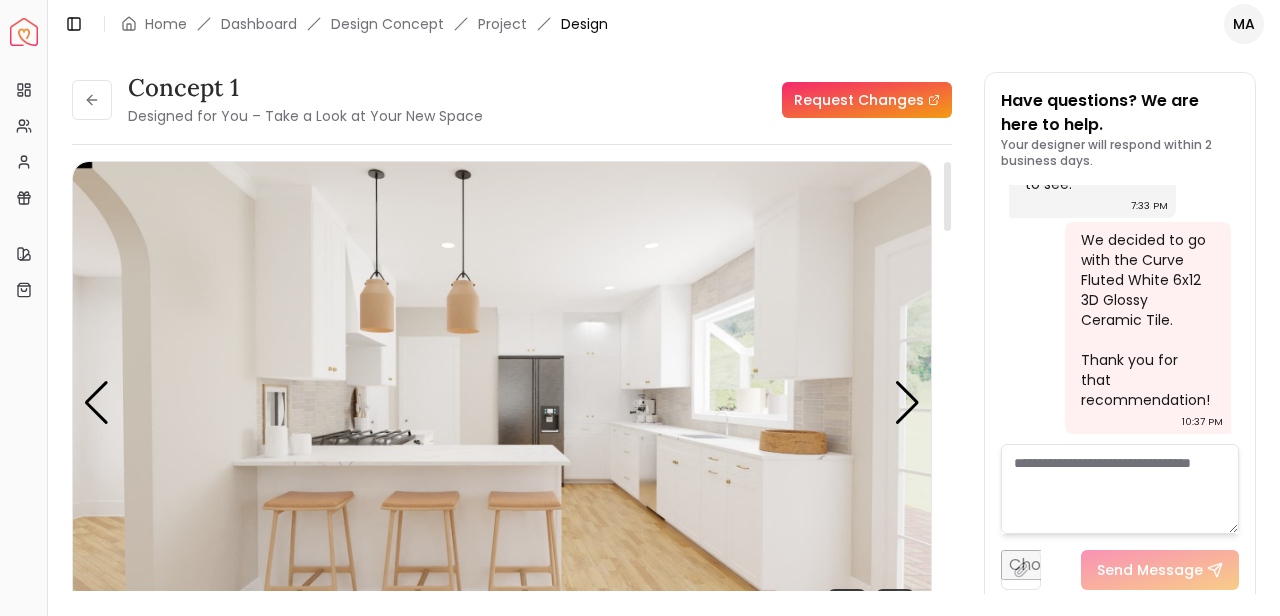 scroll, scrollTop: 14, scrollLeft: 0, axis: vertical 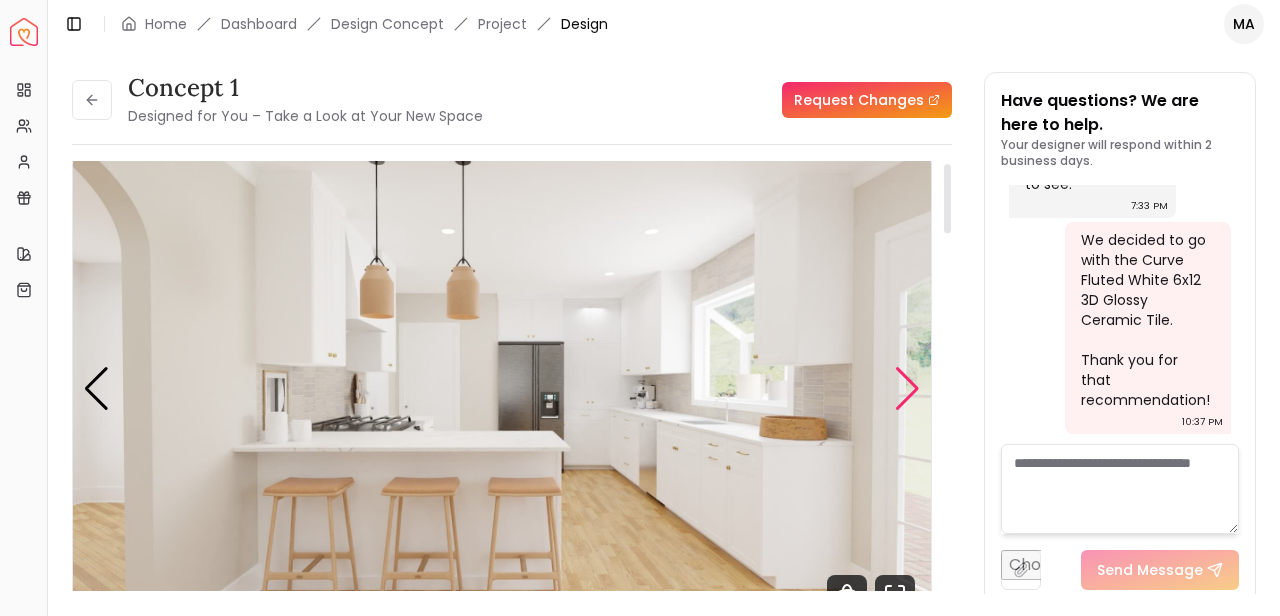 click at bounding box center (907, 389) 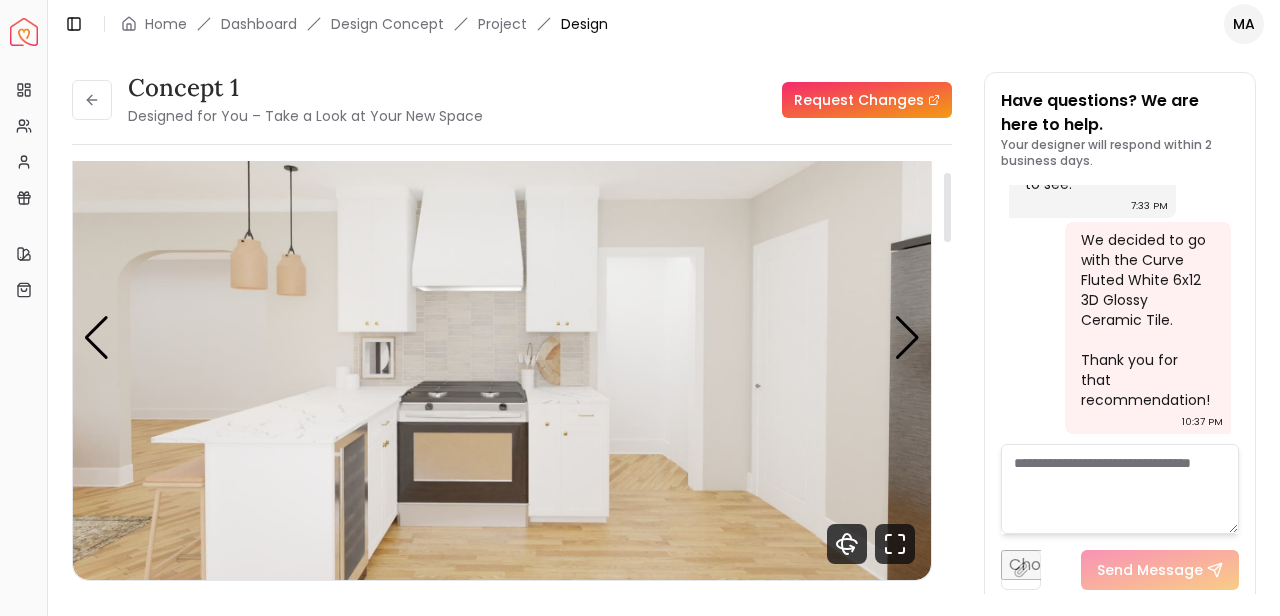 scroll, scrollTop: 69, scrollLeft: 0, axis: vertical 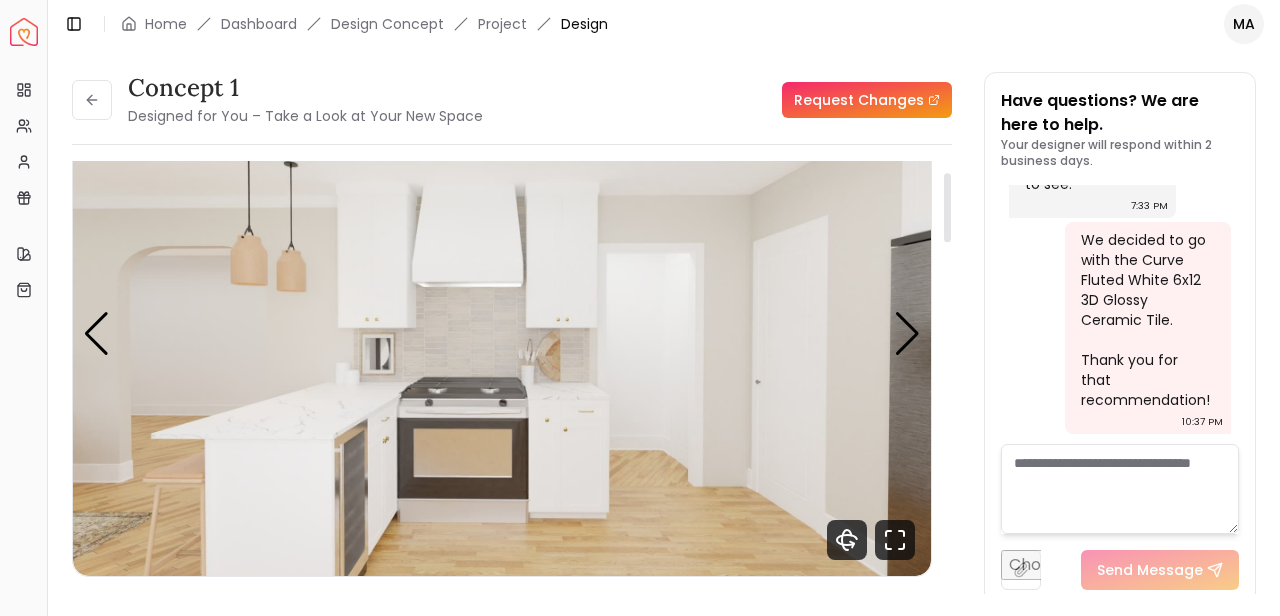 click at bounding box center (502, 334) 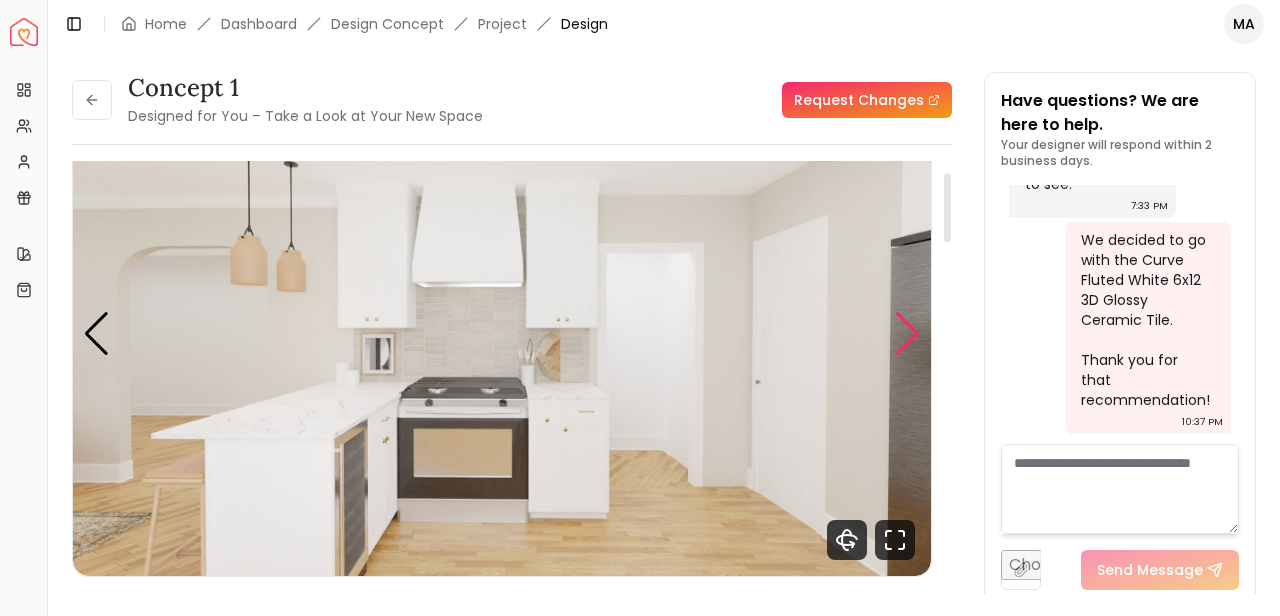 click at bounding box center [907, 334] 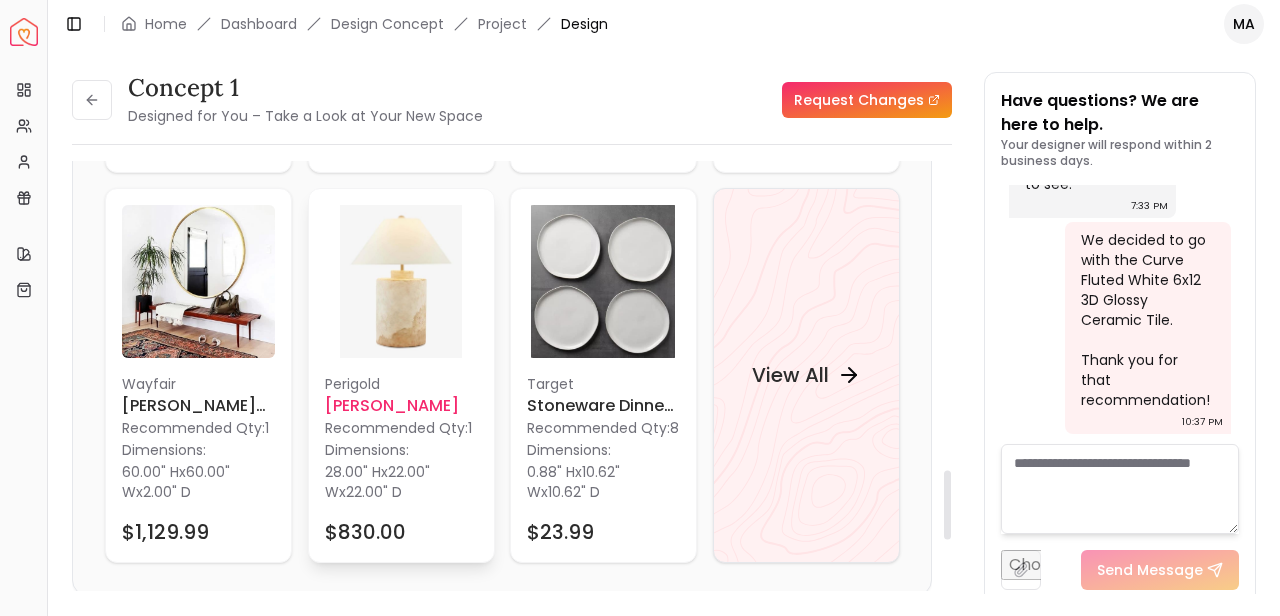 scroll, scrollTop: 1912, scrollLeft: 0, axis: vertical 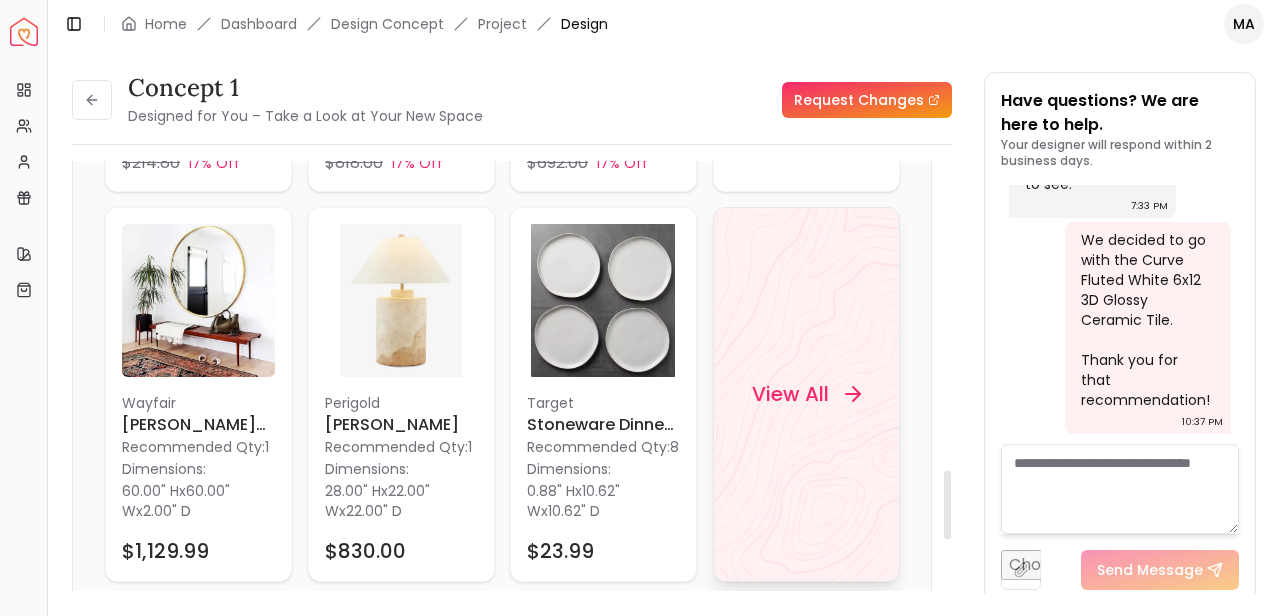 click 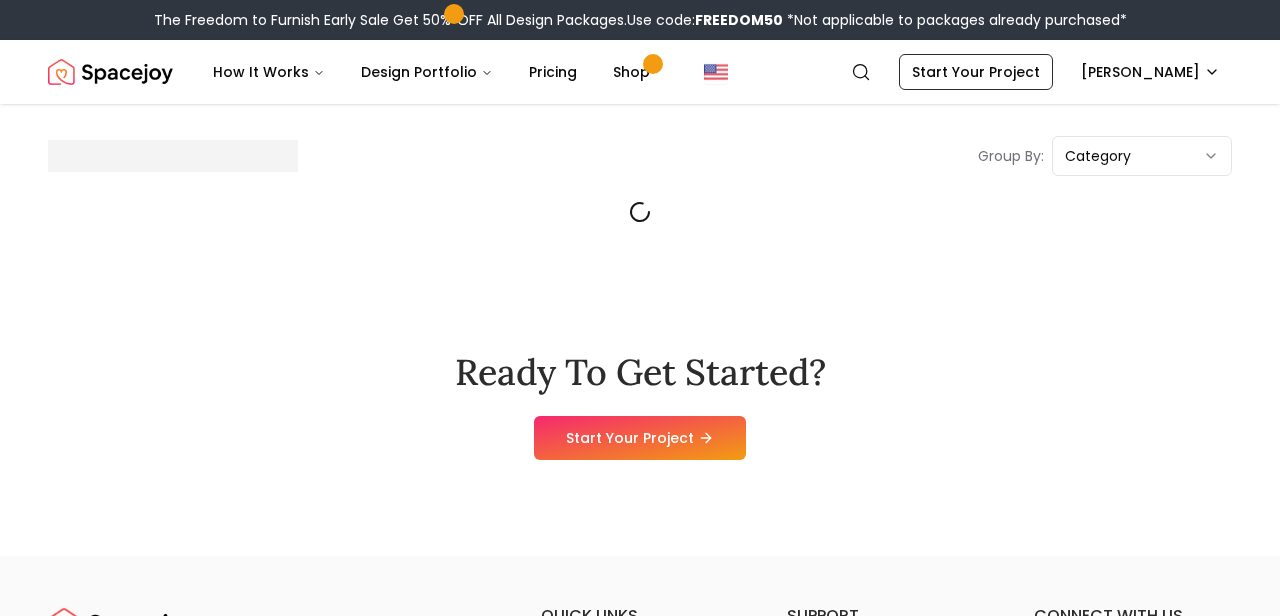 scroll, scrollTop: 0, scrollLeft: 0, axis: both 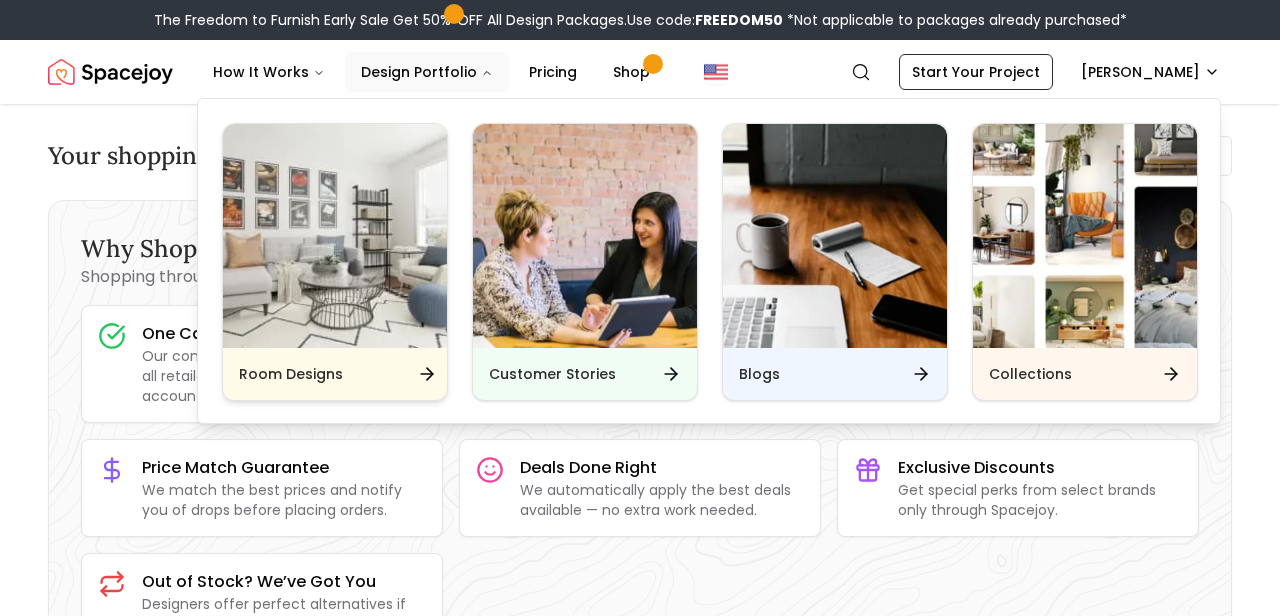 click on "Room Designs" at bounding box center (291, 374) 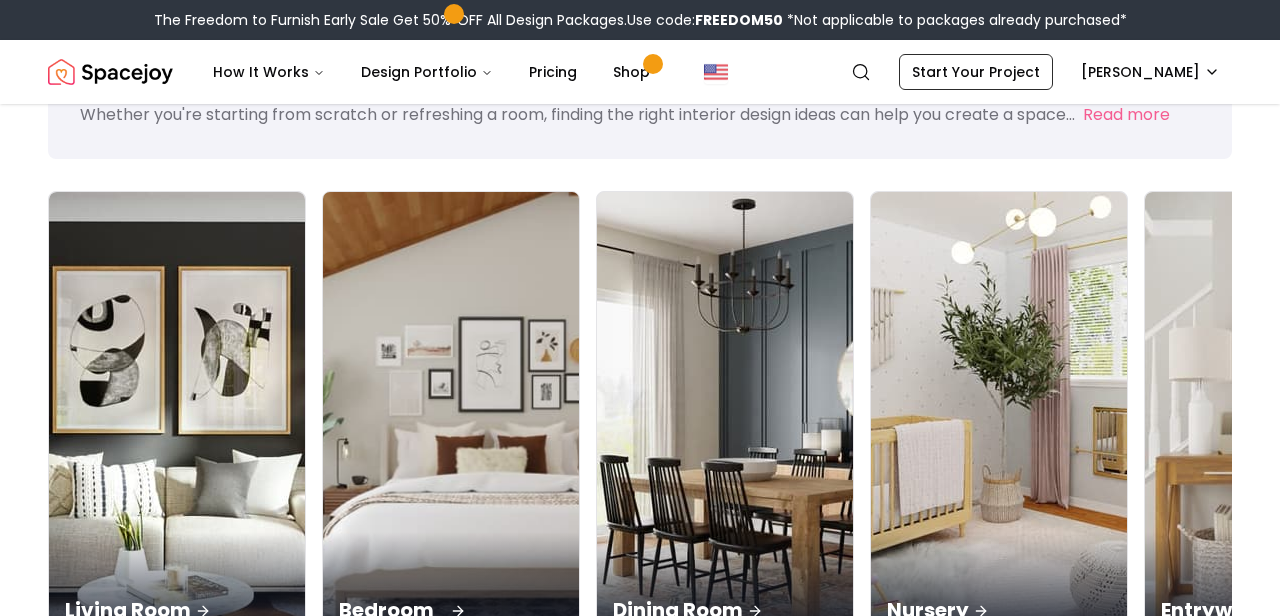 scroll, scrollTop: 143, scrollLeft: 0, axis: vertical 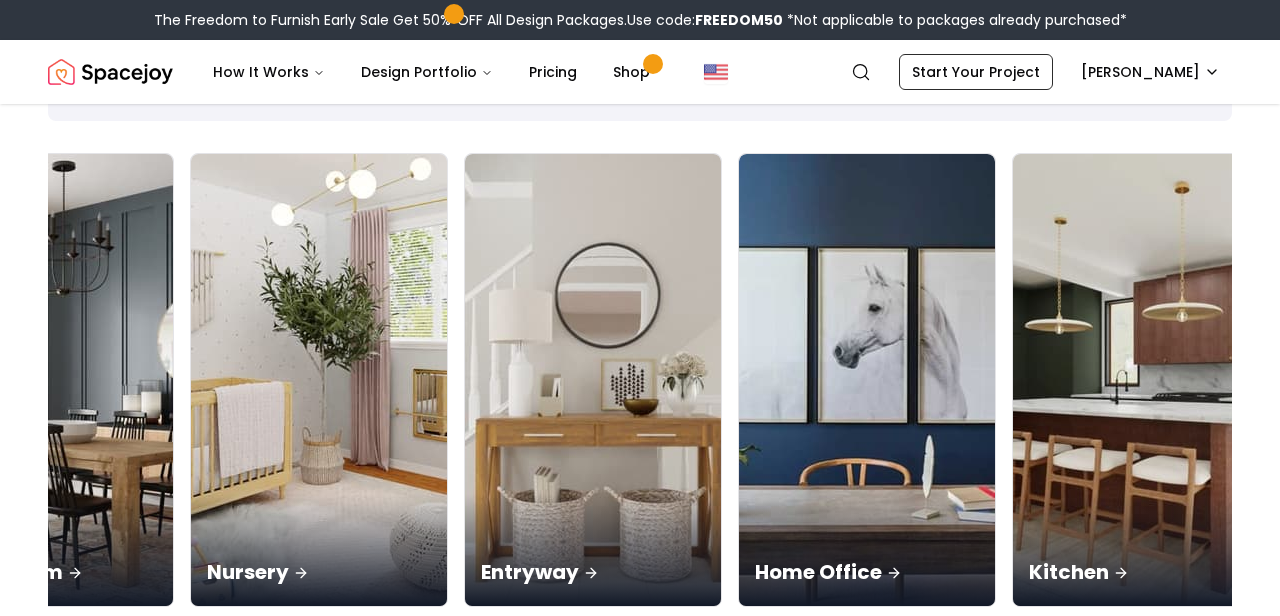 click on "Bathroom" at bounding box center (1415, 550) 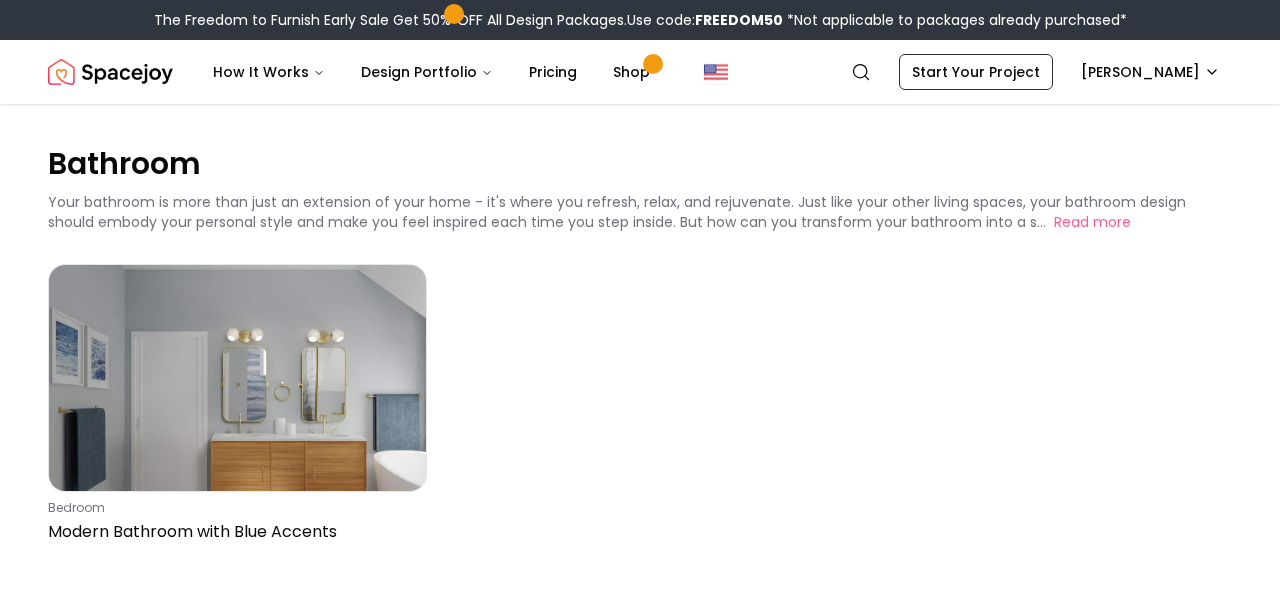 scroll, scrollTop: 0, scrollLeft: 0, axis: both 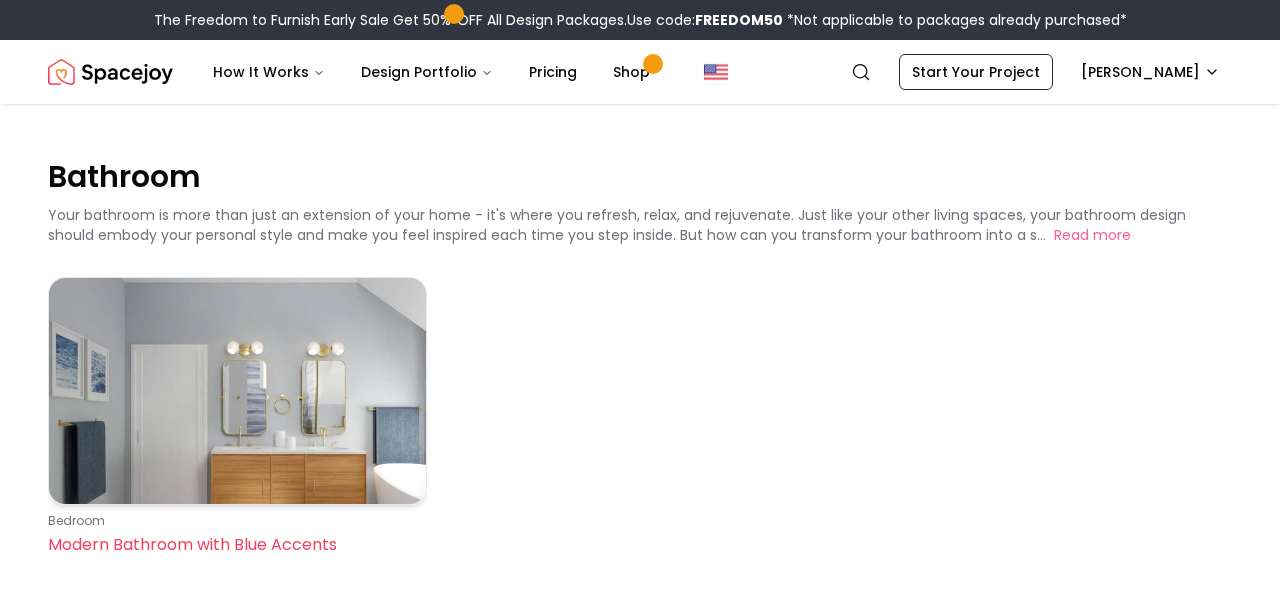 click at bounding box center [237, 391] 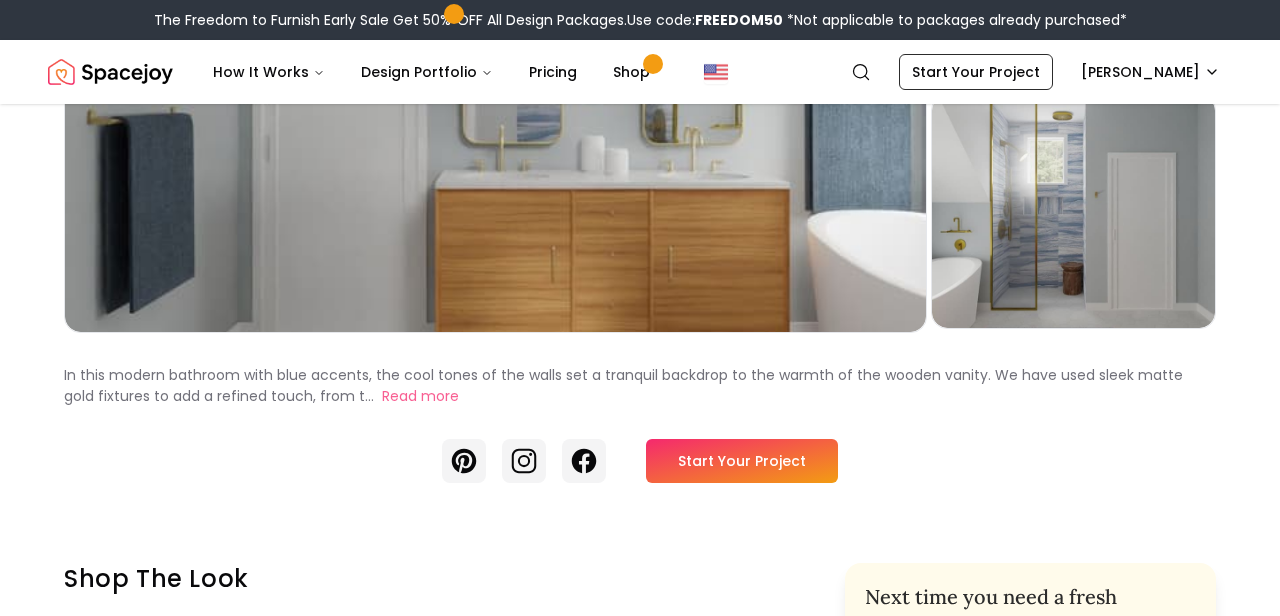 scroll, scrollTop: 351, scrollLeft: 0, axis: vertical 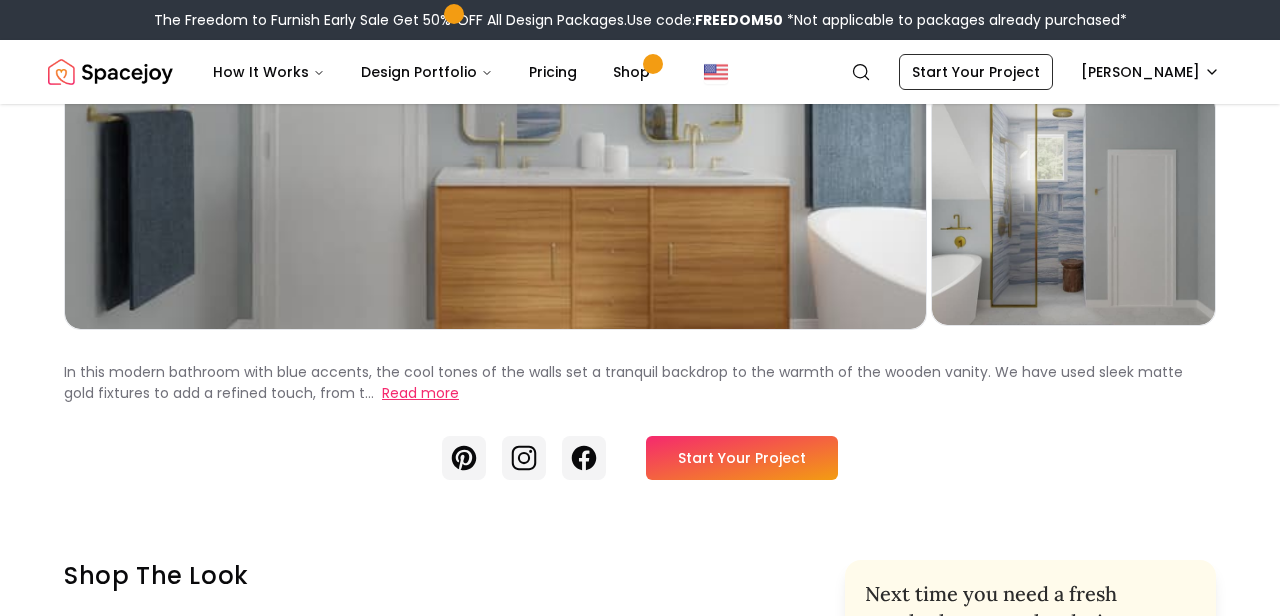 click on "Read more" at bounding box center (420, 393) 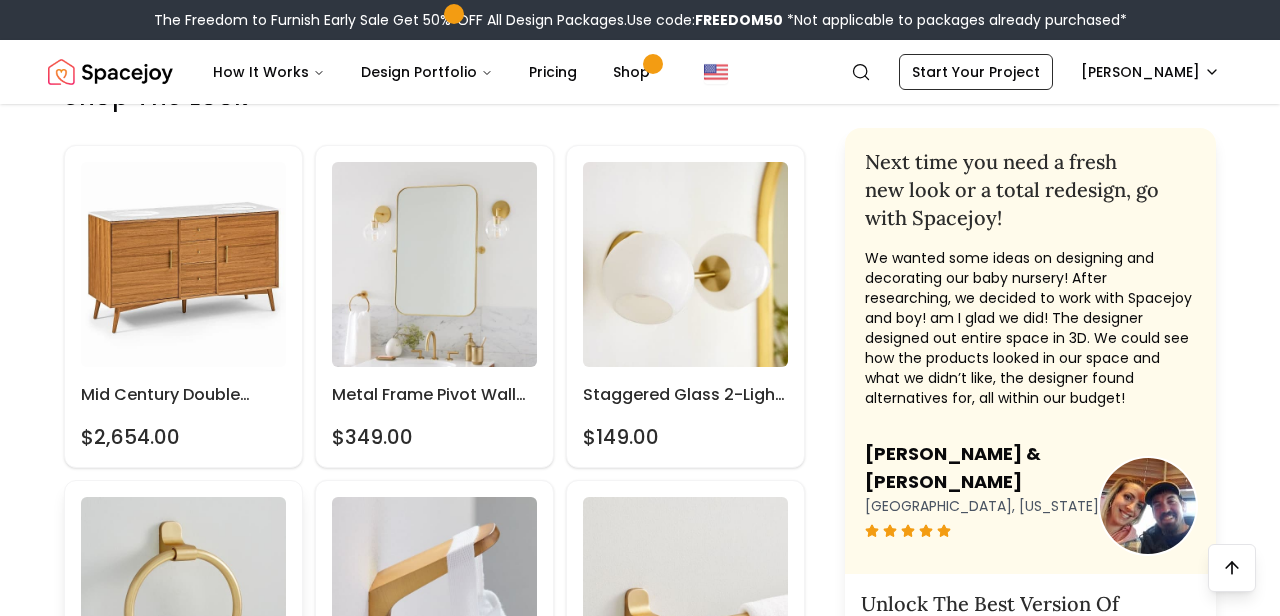 scroll, scrollTop: 867, scrollLeft: 0, axis: vertical 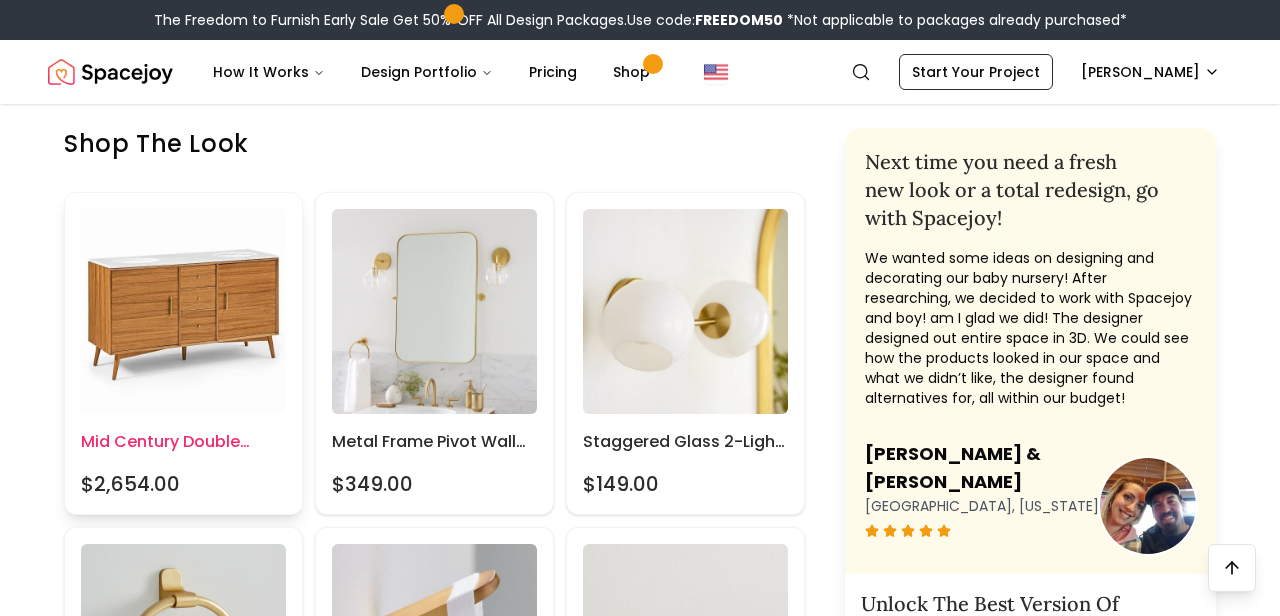 click on "Mid Century Double Bathroom Vanity" at bounding box center [183, 442] 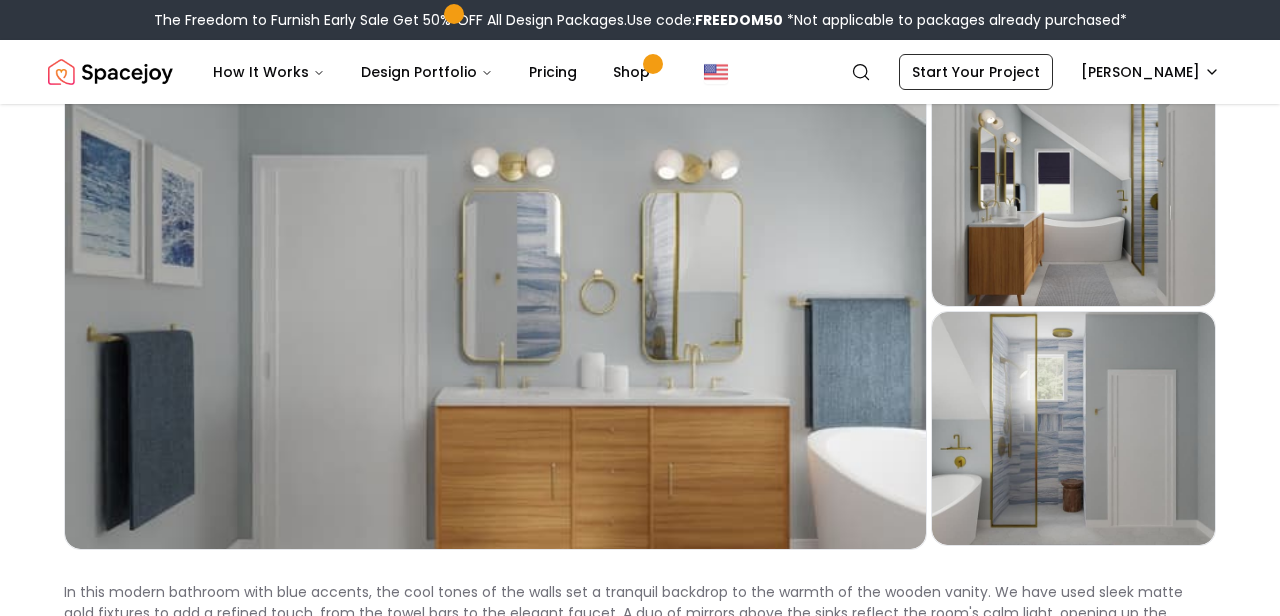 scroll, scrollTop: 0, scrollLeft: 0, axis: both 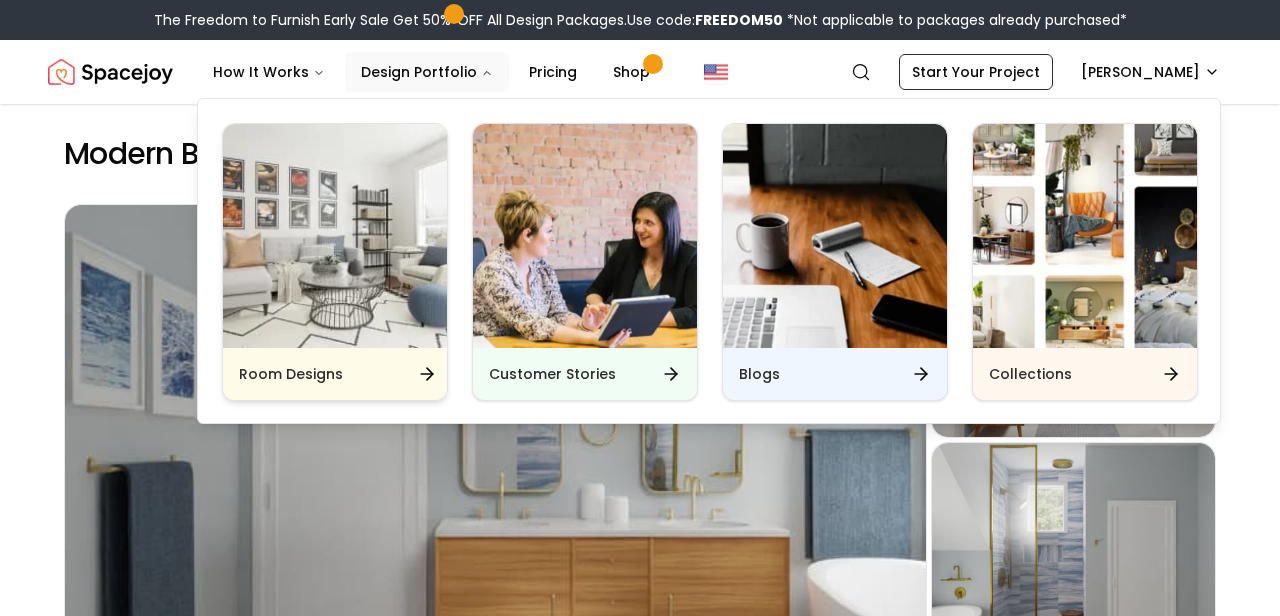 click on "Room Designs" at bounding box center (335, 374) 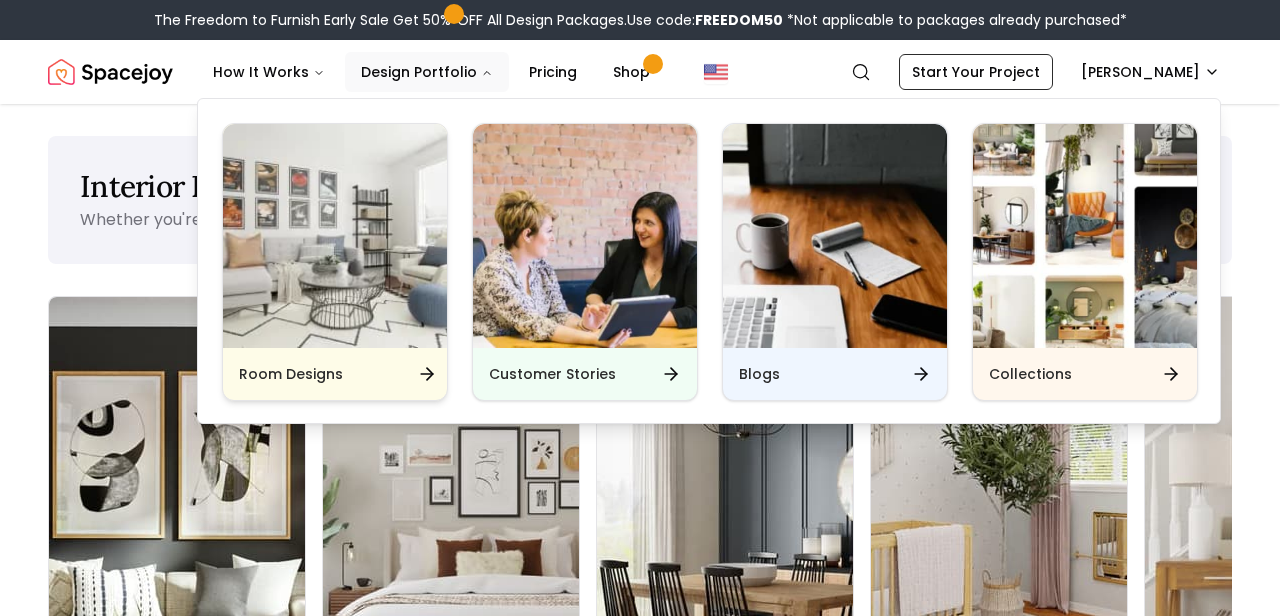 click on "Room Designs" at bounding box center (335, 374) 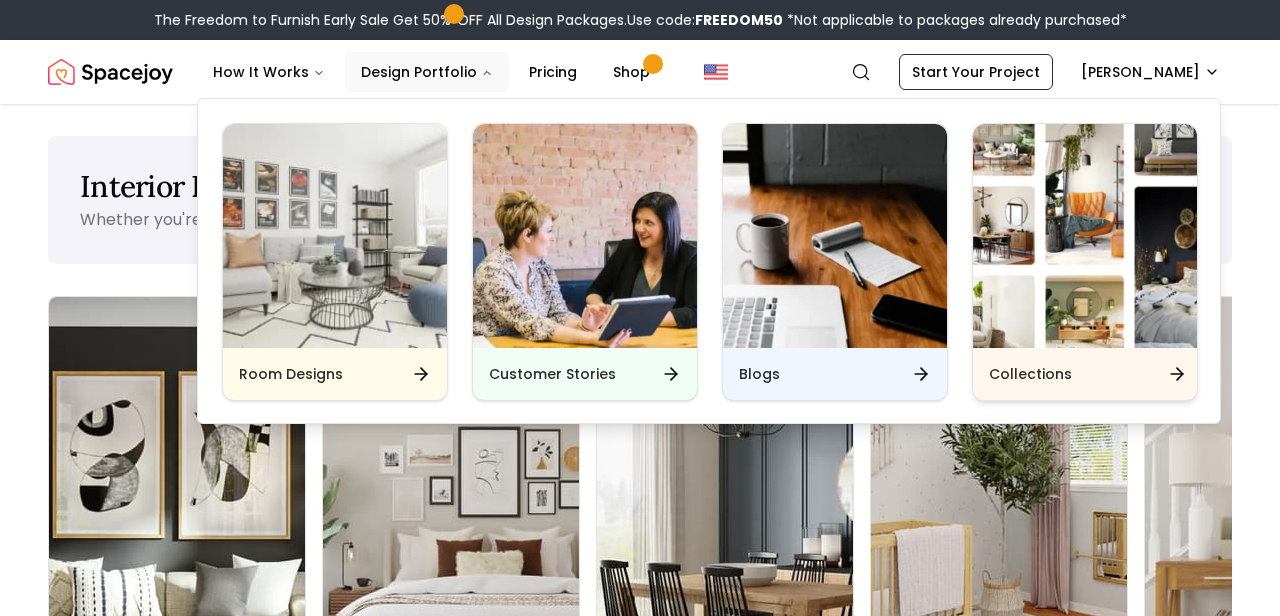 click on "Collections" at bounding box center [1030, 374] 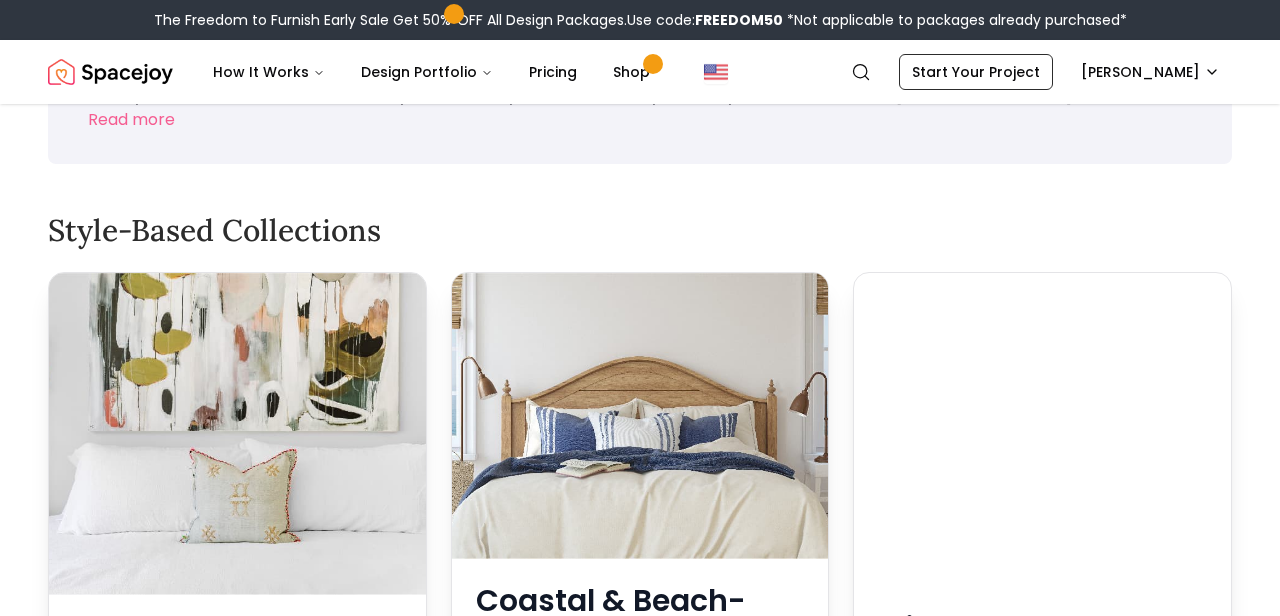 scroll, scrollTop: 0, scrollLeft: 0, axis: both 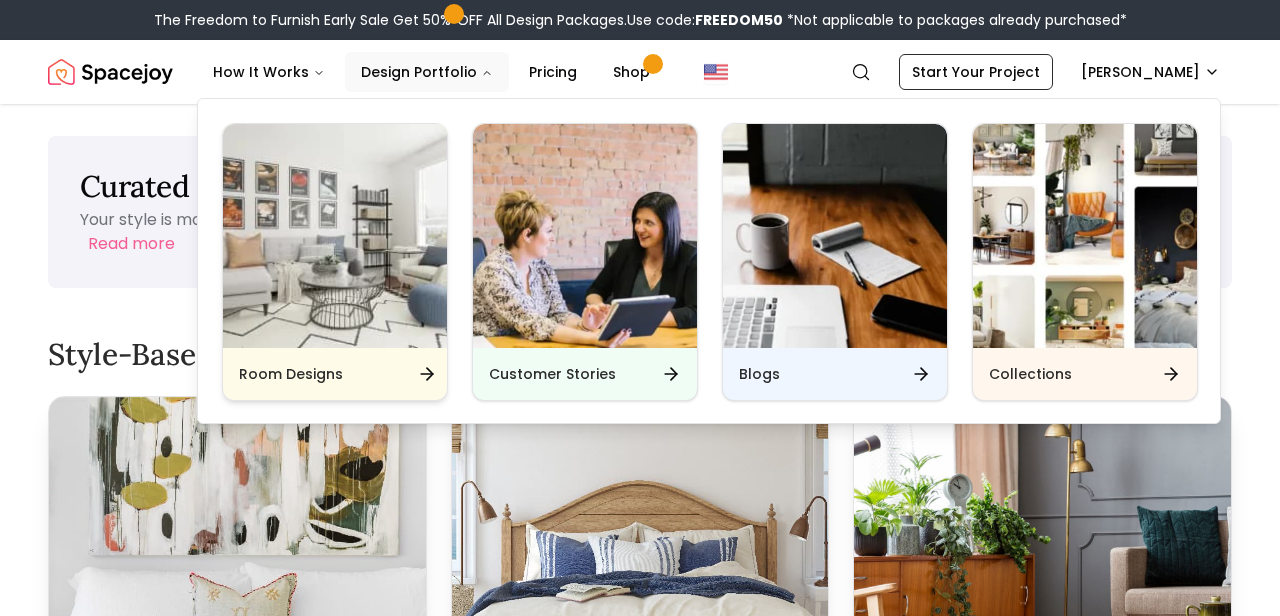 click on "Room Designs" at bounding box center (335, 374) 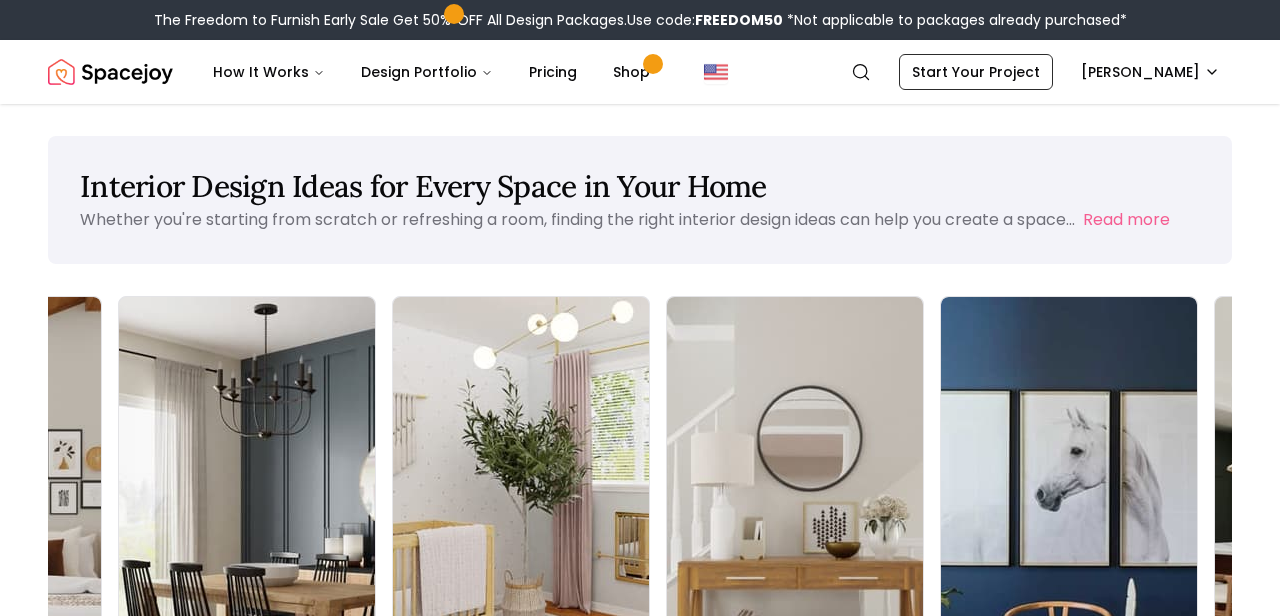 scroll, scrollTop: 0, scrollLeft: 507, axis: horizontal 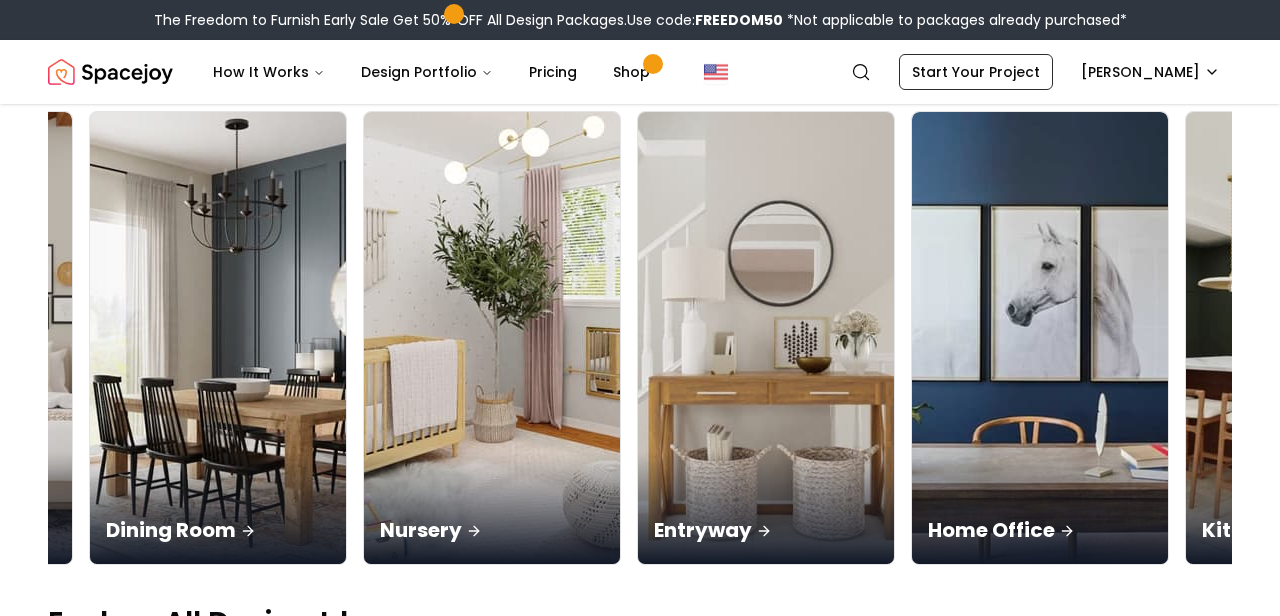 click on "Bathroom" at bounding box center [1588, 508] 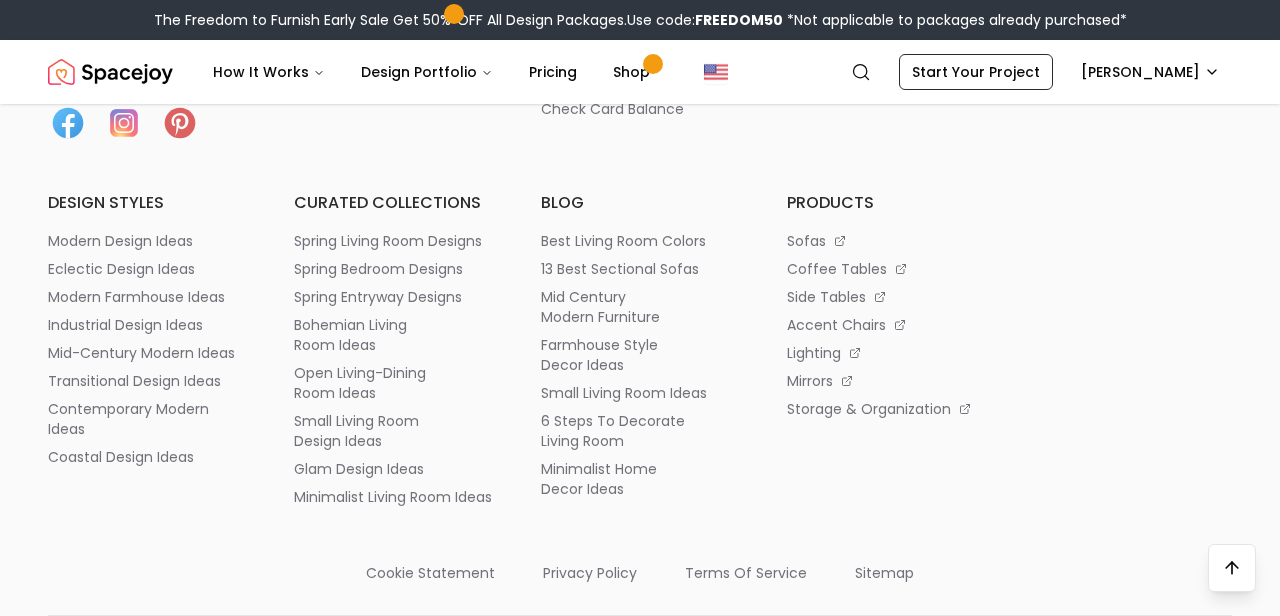 scroll, scrollTop: 2727, scrollLeft: 0, axis: vertical 